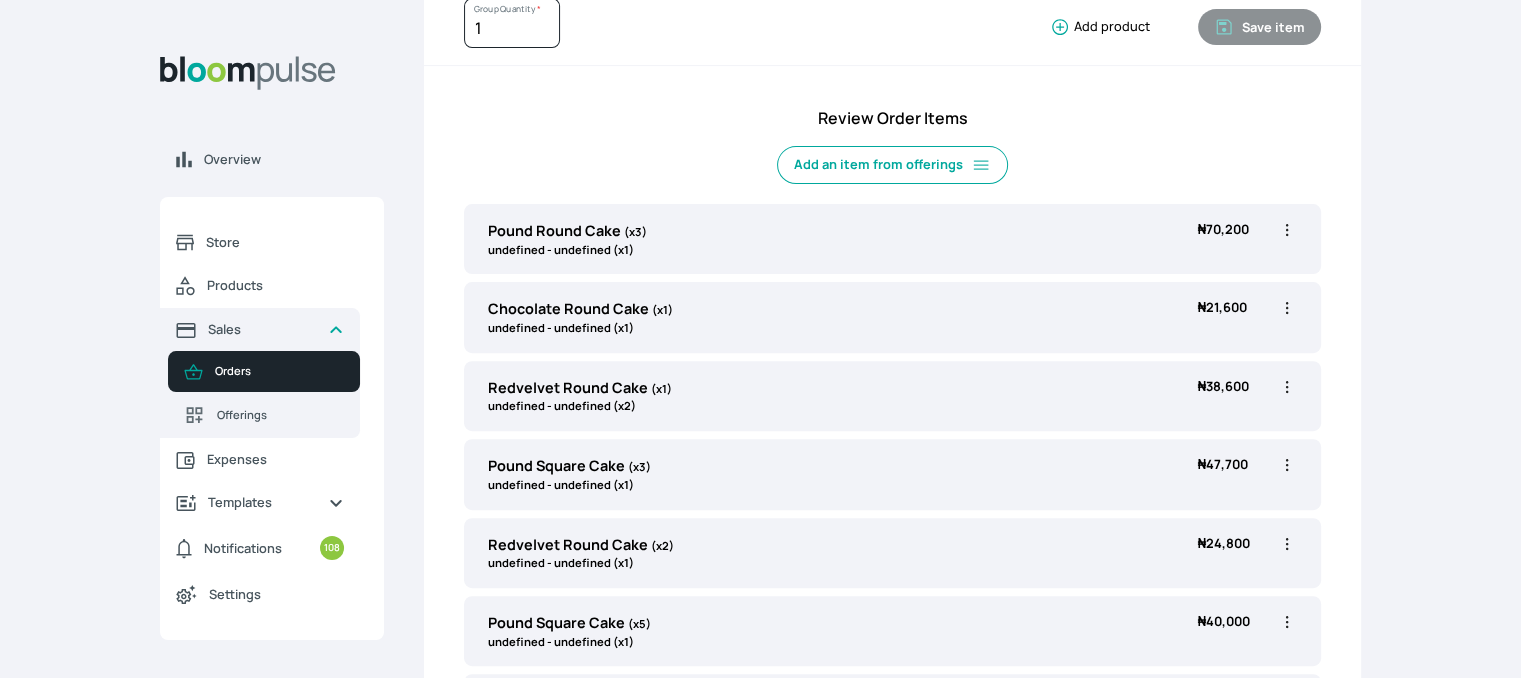 scroll, scrollTop: 7, scrollLeft: 0, axis: vertical 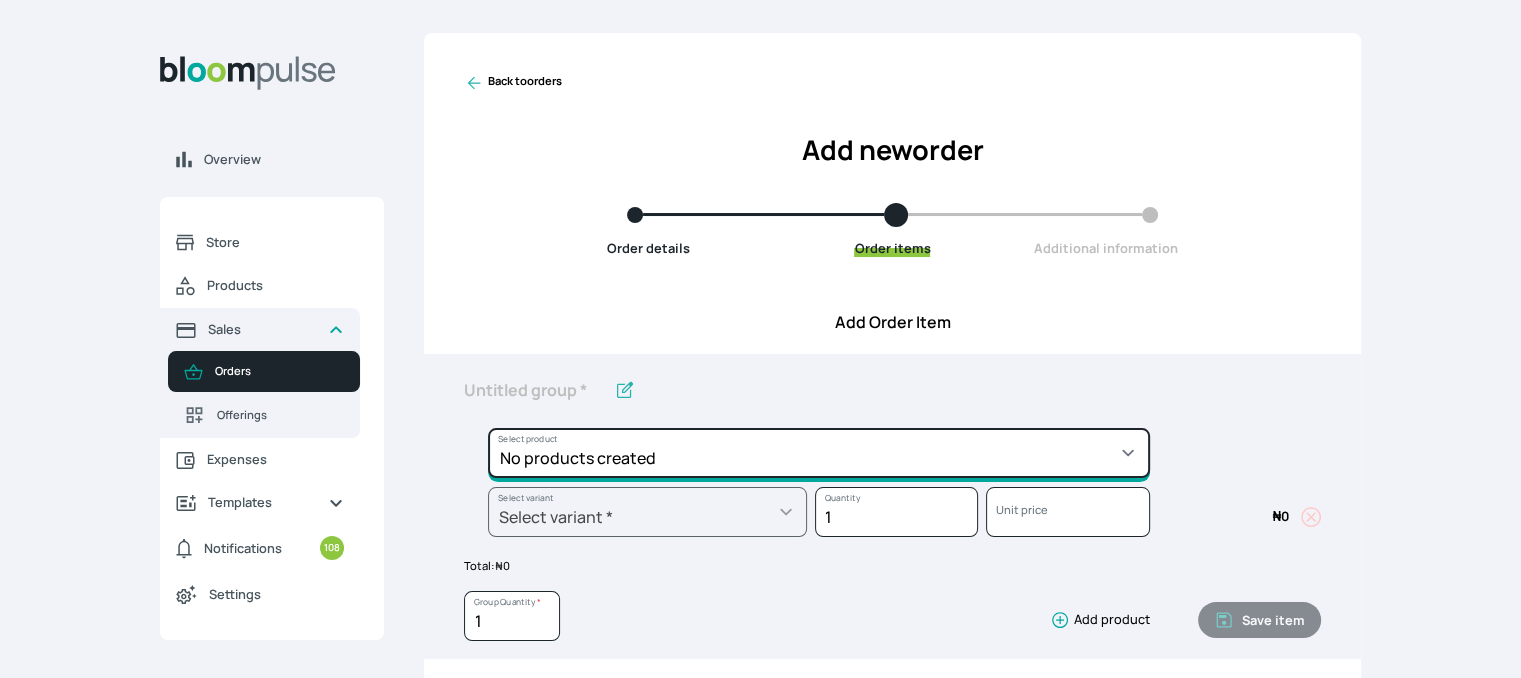 click on "No products created" at bounding box center (819, 453) 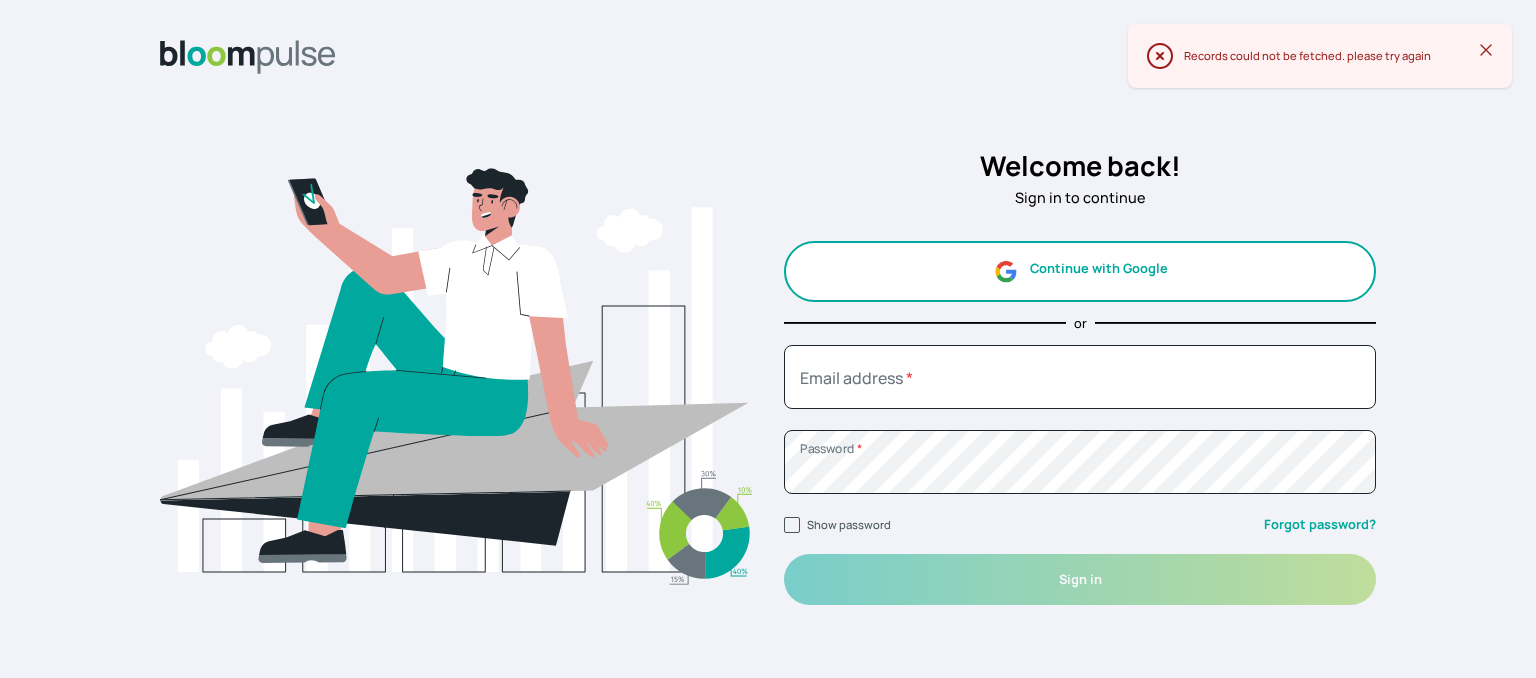 scroll, scrollTop: 0, scrollLeft: 0, axis: both 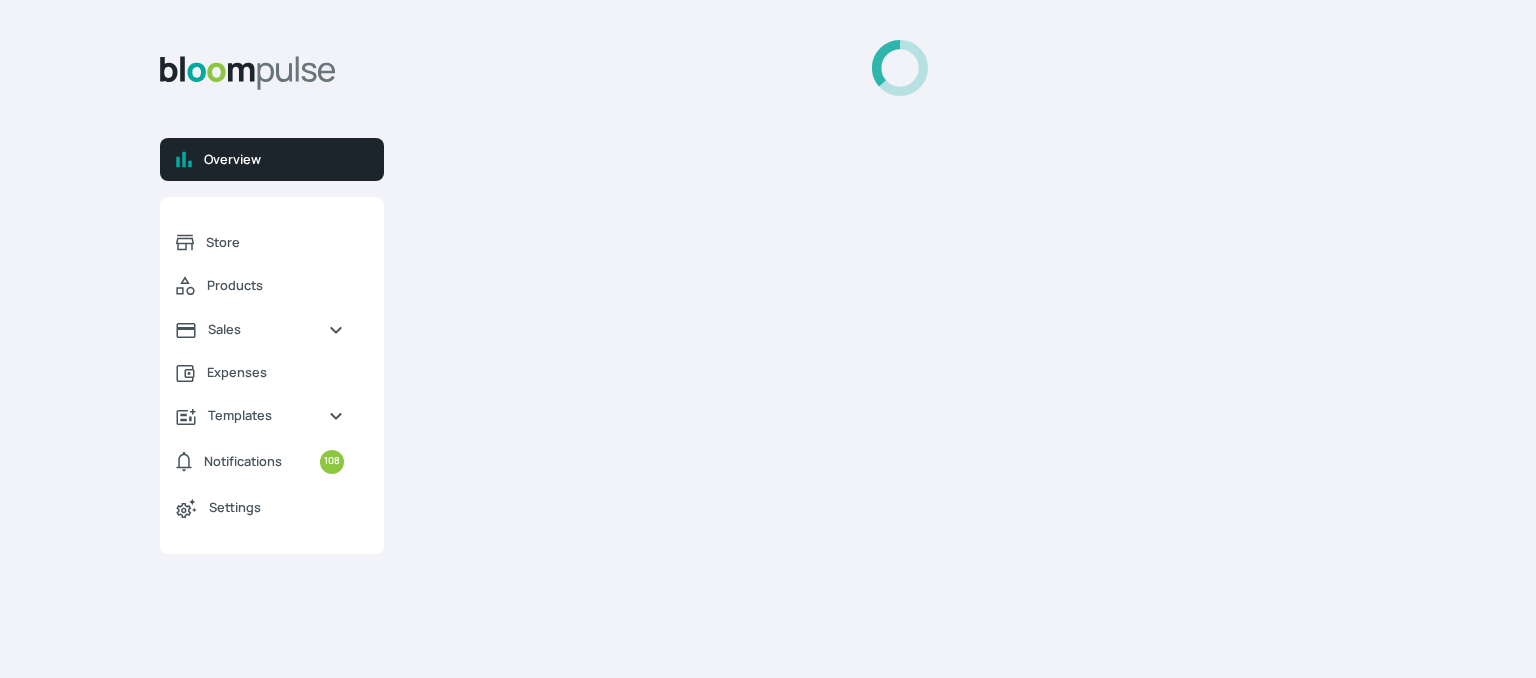 select on "2025" 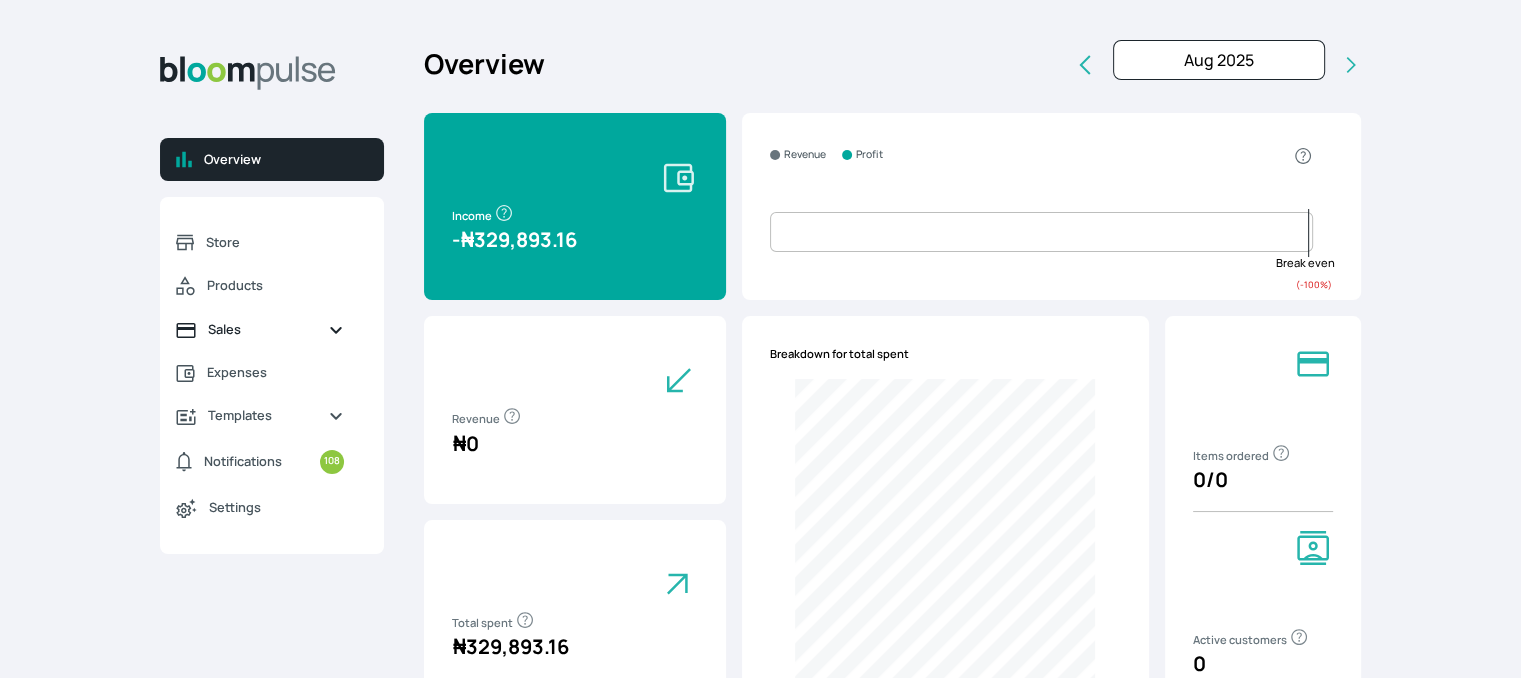 click on "Sales" at bounding box center [260, 329] 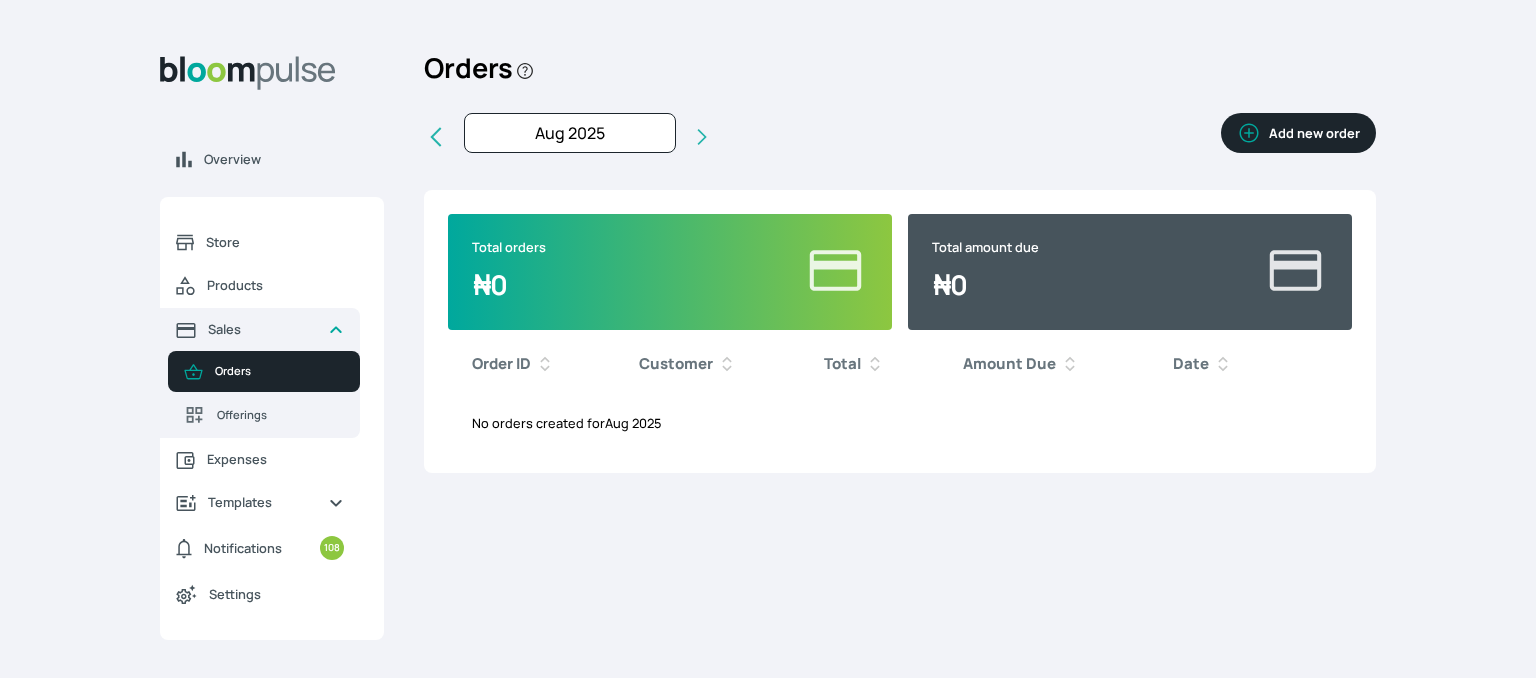 click on "Orders Add new order" at bounding box center (900, 76) 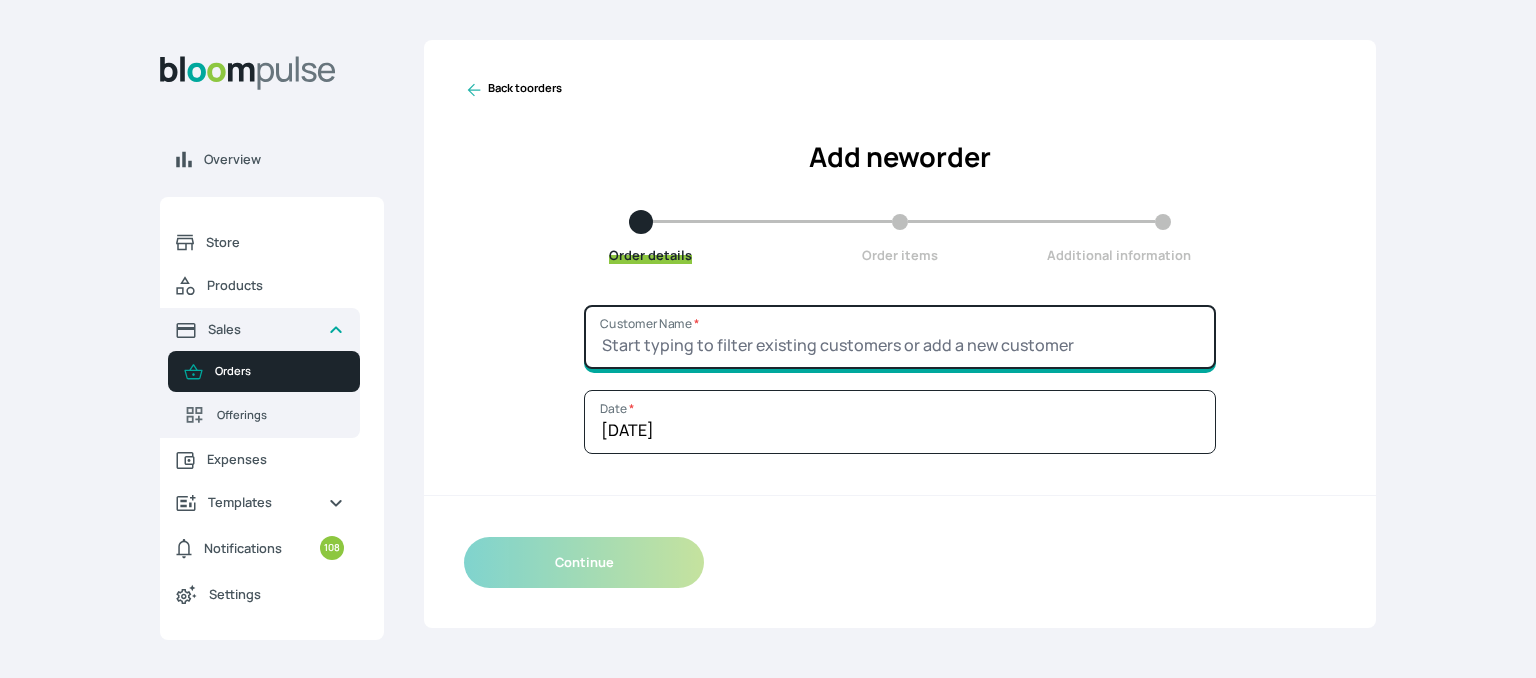 click on "Customer Name    *" at bounding box center [900, 337] 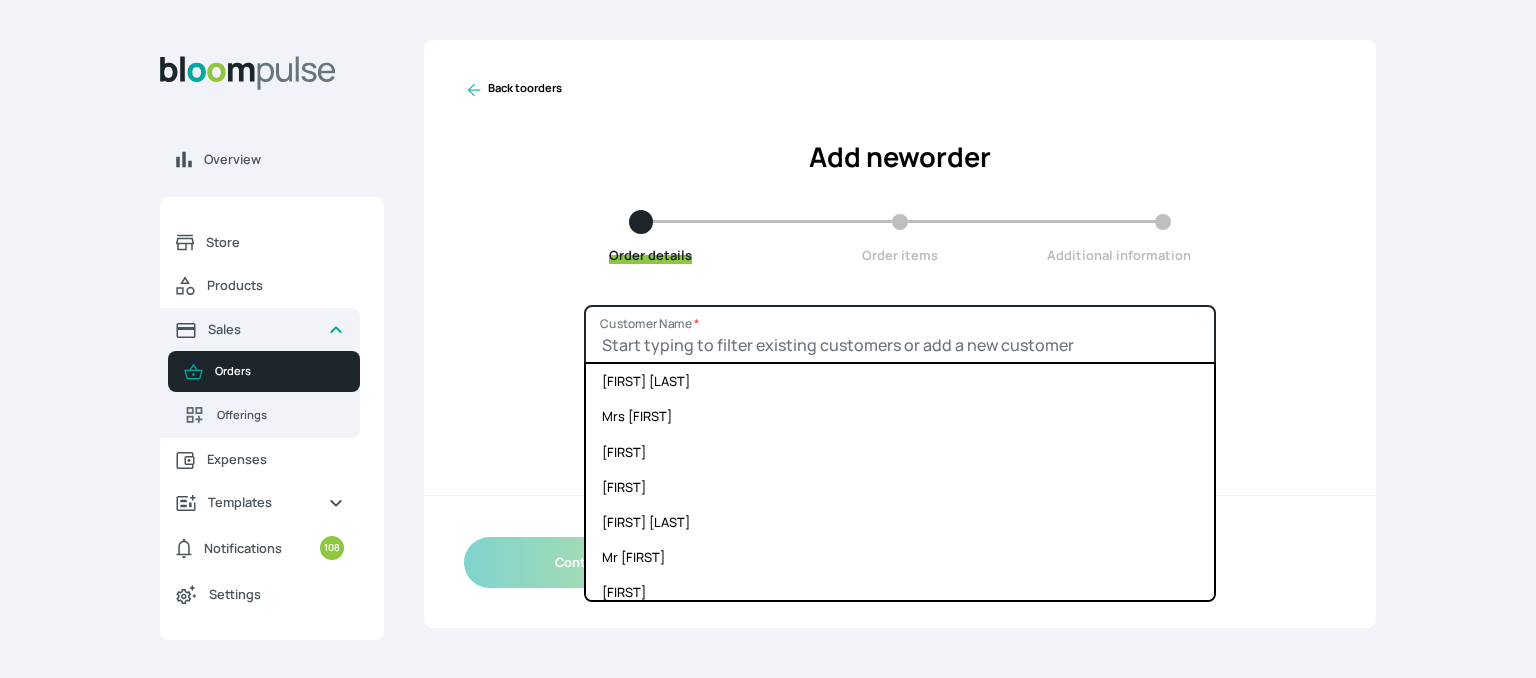 click on "Customer Name    *" at bounding box center (900, 337) 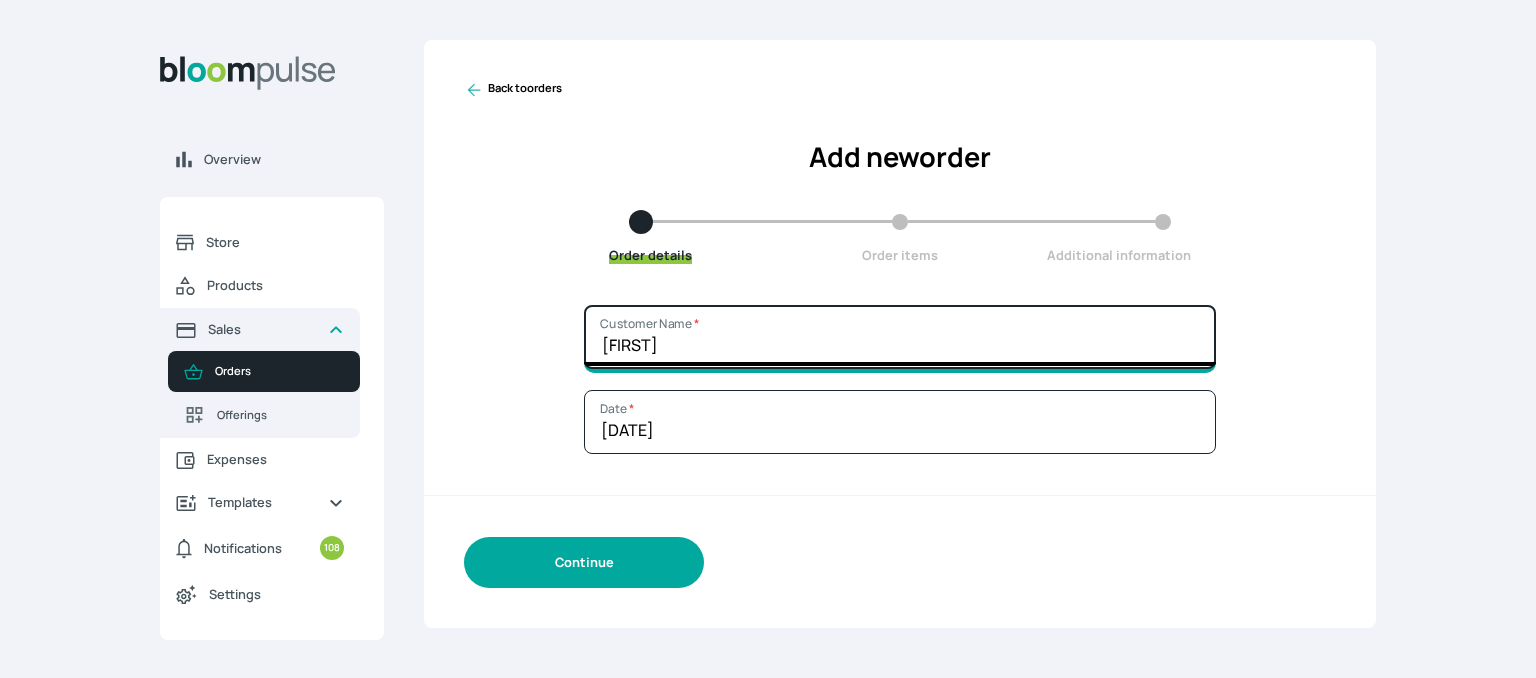 type on "[FIRST]" 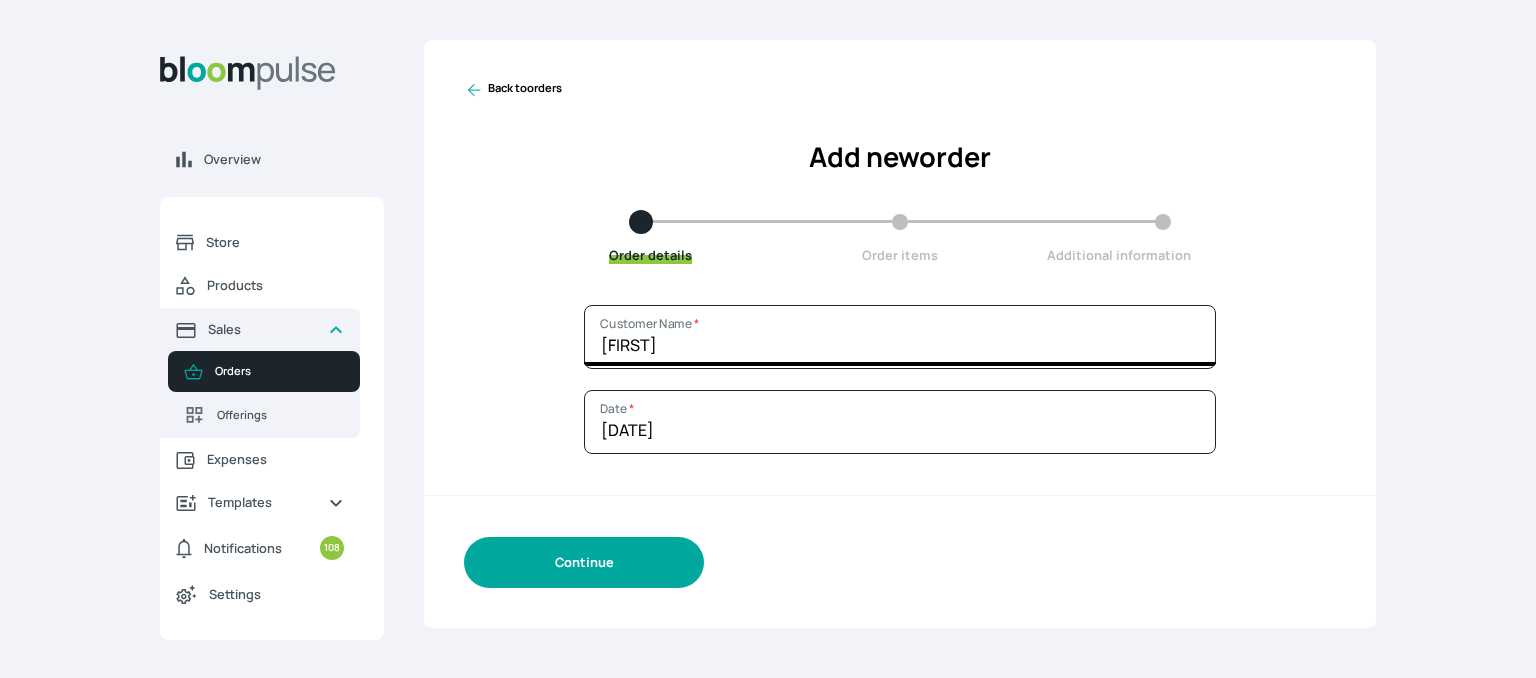 click on "Continue" at bounding box center [584, 562] 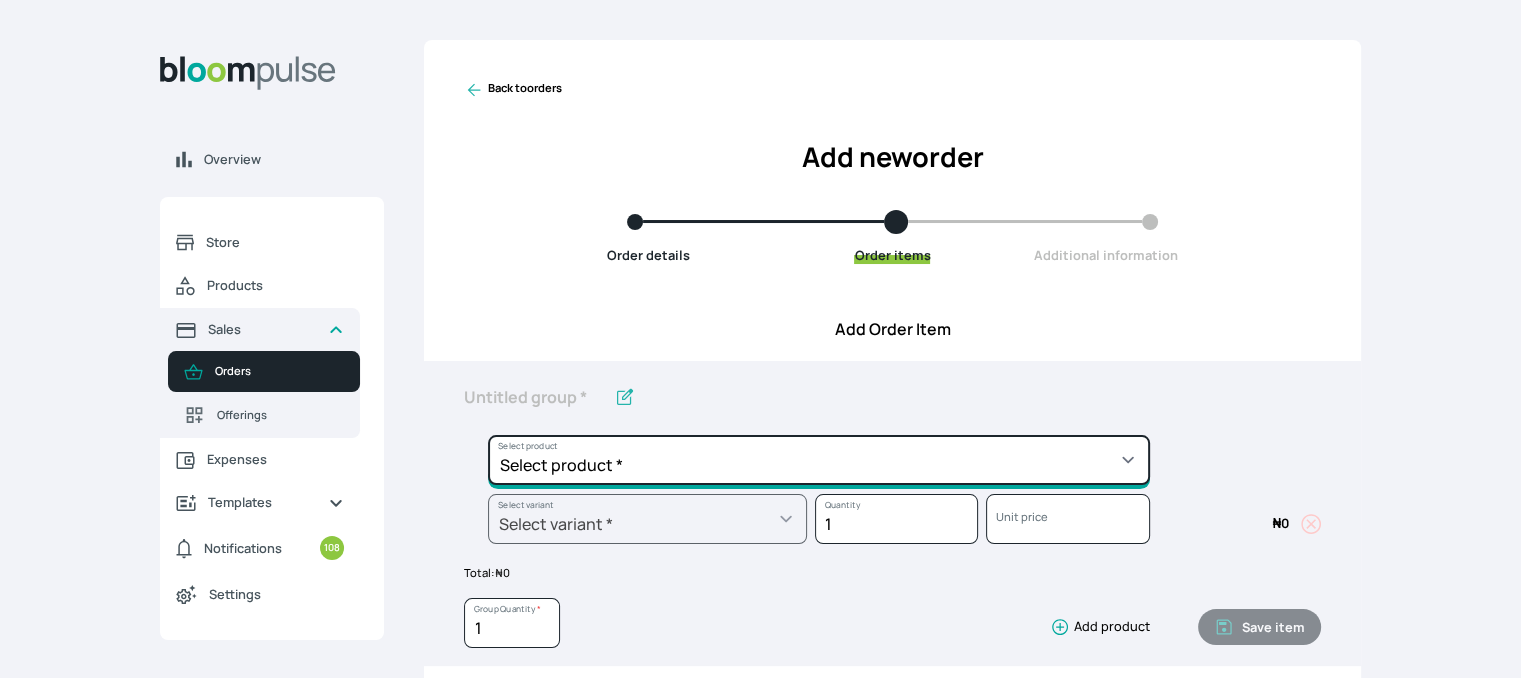 click on "Select product *  Cake Decoration for 8inches High  Chocolate oil based Round Cake  Geneose Sponge square Cake  Pound Square Cake  35cl zobo Mocktail  Banana Bread Batter BBQ Chicken  Bento Cake Budget Friendly Whippedcream Decoration Cake Decoration for 6inches High Cake Decoration for 6inches Low Cake loaf Chocolate Cake Batter Chocolate Ganache Chocolate oil based Batter Chocolate oil based square Cake Chocolate Round Cake Chop Life Package 2 Classic Banana Bread Loaf Coconut Banana Bread Loaf Cookies and Cream oil based Batter Cookies and cream oil based Round Cake Cupcakes Custom Made Whippedcream Decoration Doughnut Batter Fondant 1 Recipe  Fruit Cake Fruit Cake Batter Geneose Sponge Cake Batter Geneose Sponge Round Cake Meat Pie Meat Pie per 1 Mini puff Pound Cake Batter Pound Round Cake  Puff puff Redvelvet Cake Batter Redvelvet oil based Batter Redvelvet oil based Round Cake Redvelvet Round Cake Royal Buttercream  Small chops Stick Meat Sugar Doughnut  Swiss Meringue Buttercream  Valentine Love Box" at bounding box center [819, 460] 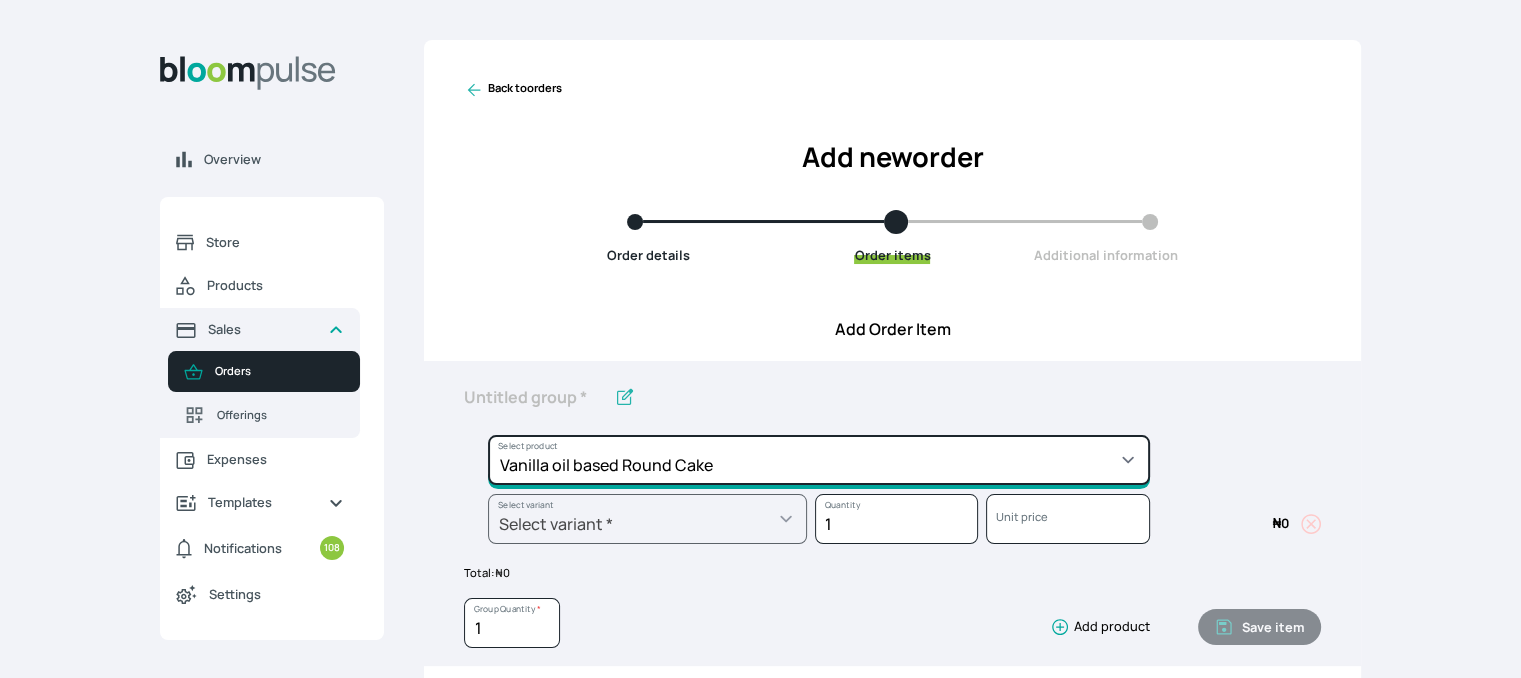 click on "Select product *  Cake Decoration for 8inches High  Chocolate oil based Round Cake  Geneose Sponge square Cake  Pound Square Cake  35cl zobo Mocktail  Banana Bread Batter BBQ Chicken  Bento Cake Budget Friendly Whippedcream Decoration Cake Decoration for 6inches High Cake Decoration for 6inches Low Cake loaf Chocolate Cake Batter Chocolate Ganache Chocolate oil based Batter Chocolate oil based square Cake Chocolate Round Cake Chop Life Package 2 Classic Banana Bread Loaf Coconut Banana Bread Loaf Cookies and Cream oil based Batter Cookies and cream oil based Round Cake Cupcakes Custom Made Whippedcream Decoration Doughnut Batter Fondant 1 Recipe  Fruit Cake Fruit Cake Batter Geneose Sponge Cake Batter Geneose Sponge Round Cake Meat Pie Meat Pie per 1 Mini puff Pound Cake Batter Pound Round Cake  Puff puff Redvelvet Cake Batter Redvelvet oil based Batter Redvelvet oil based Round Cake Redvelvet Round Cake Royal Buttercream  Small chops Stick Meat Sugar Doughnut  Swiss Meringue Buttercream  Valentine Love Box" at bounding box center (819, 460) 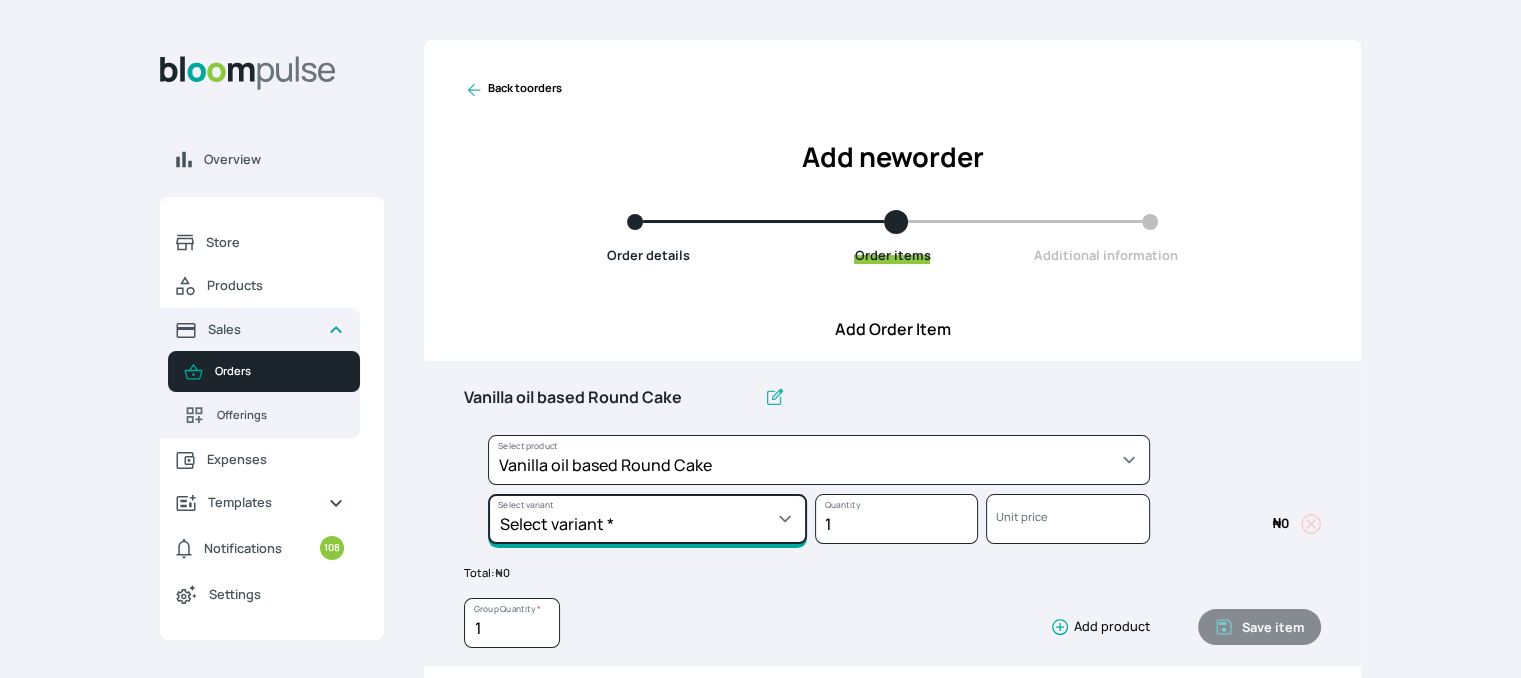 click on "Select variant * 10inches 11inches  12inches 6inches 7inches 8inches  9inches" at bounding box center (647, 519) 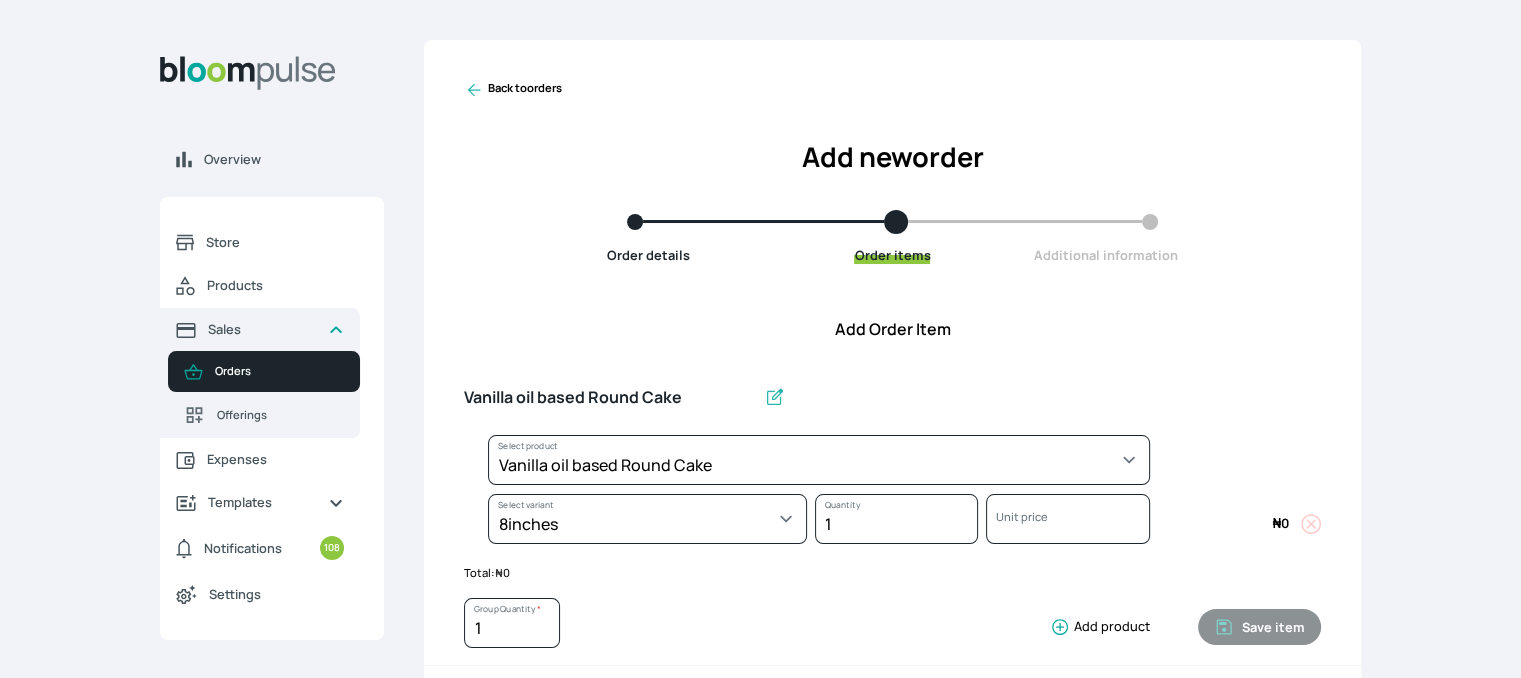 select on "49426e7e-6d78-4aff-80b2-0dfc408de078" 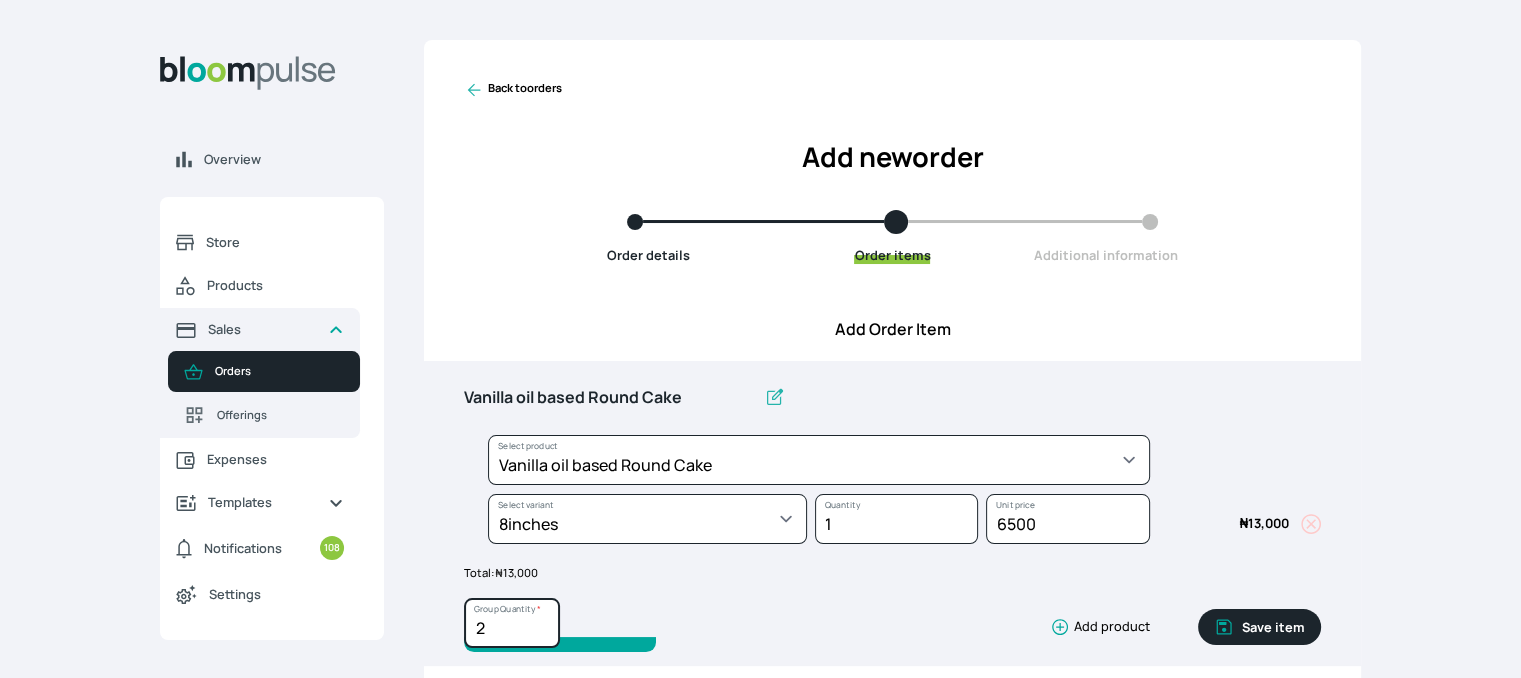 click on "2" at bounding box center (512, 623) 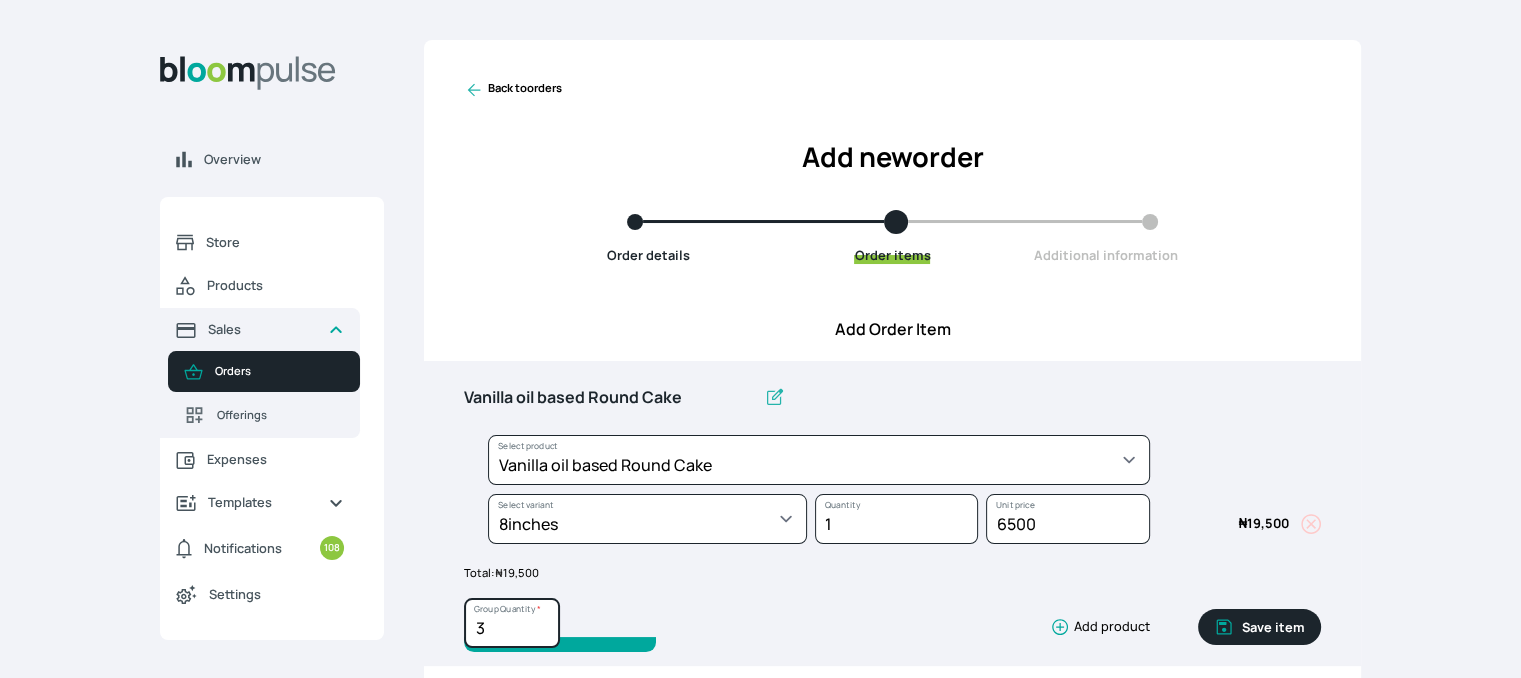 type on "3" 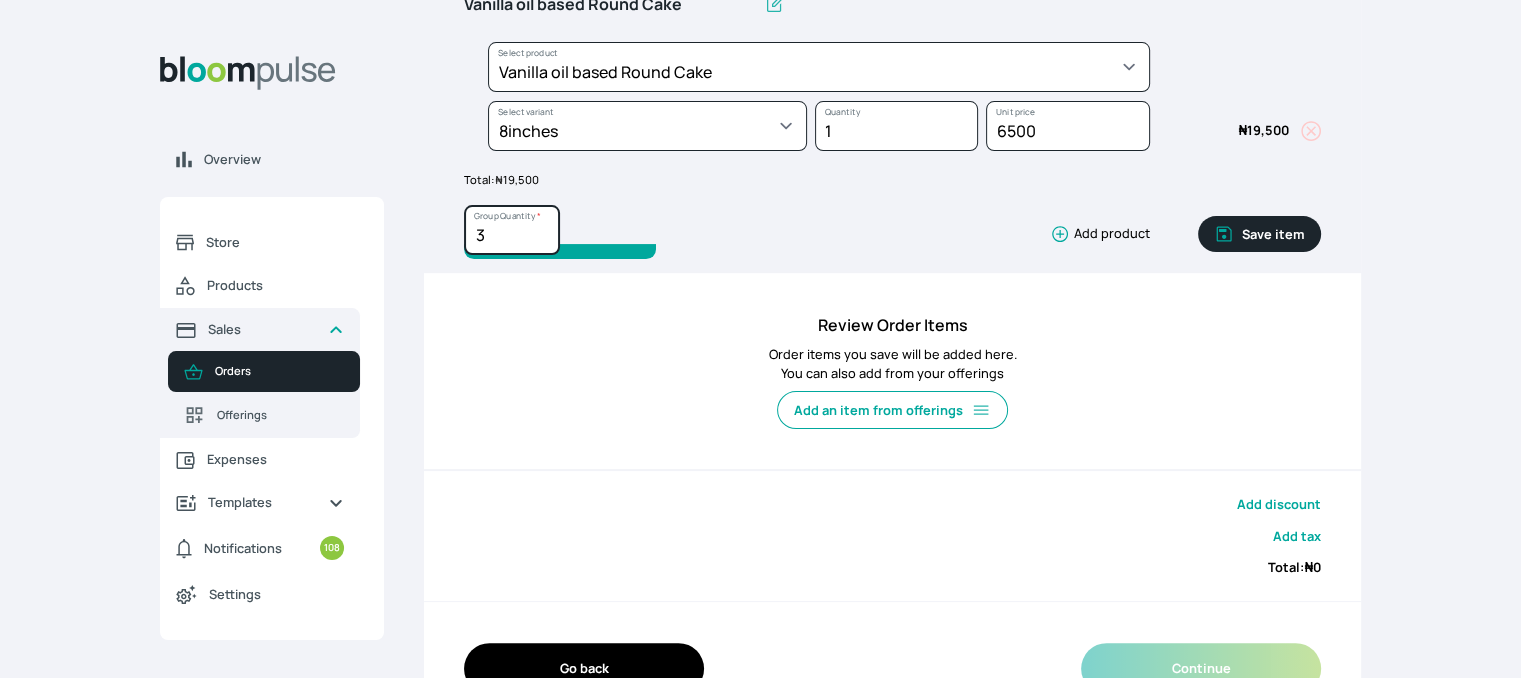 scroll, scrollTop: 447, scrollLeft: 0, axis: vertical 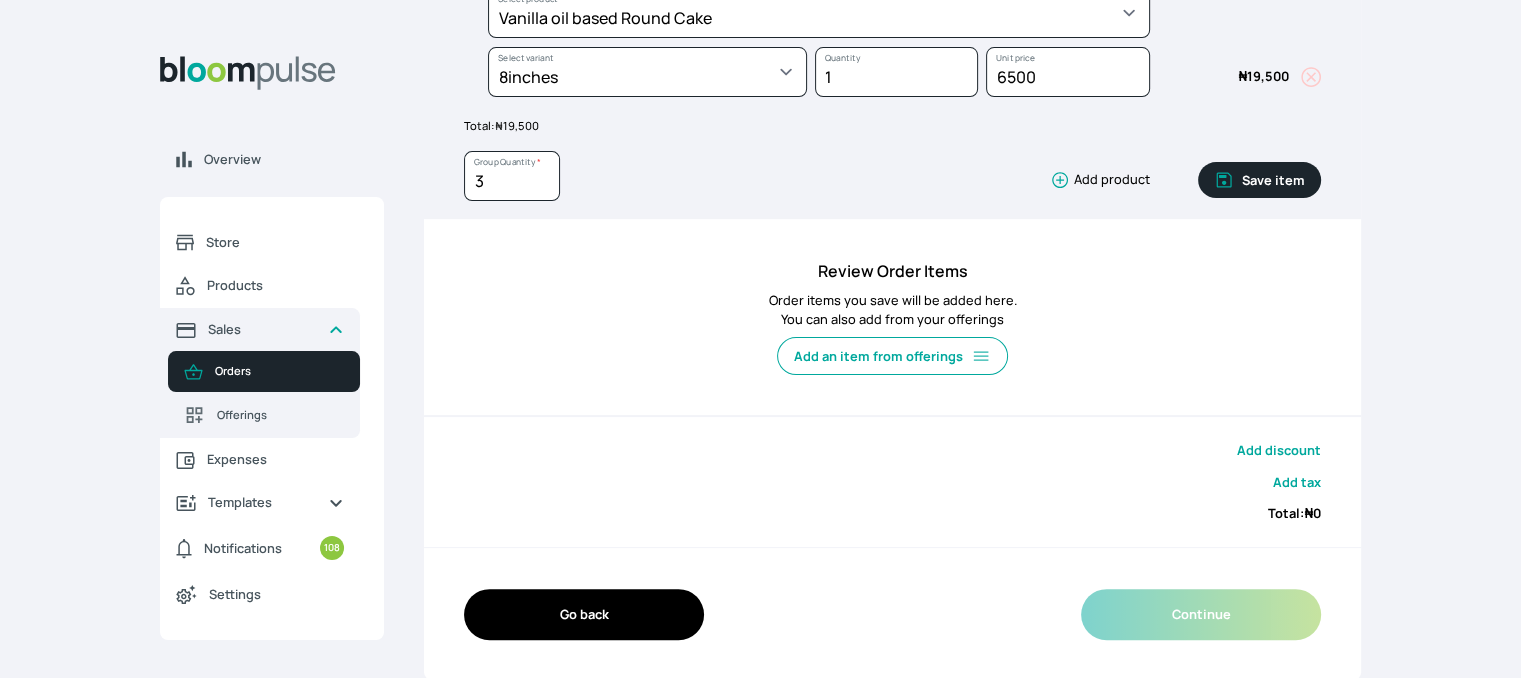 click on "Save item" at bounding box center (1259, 180) 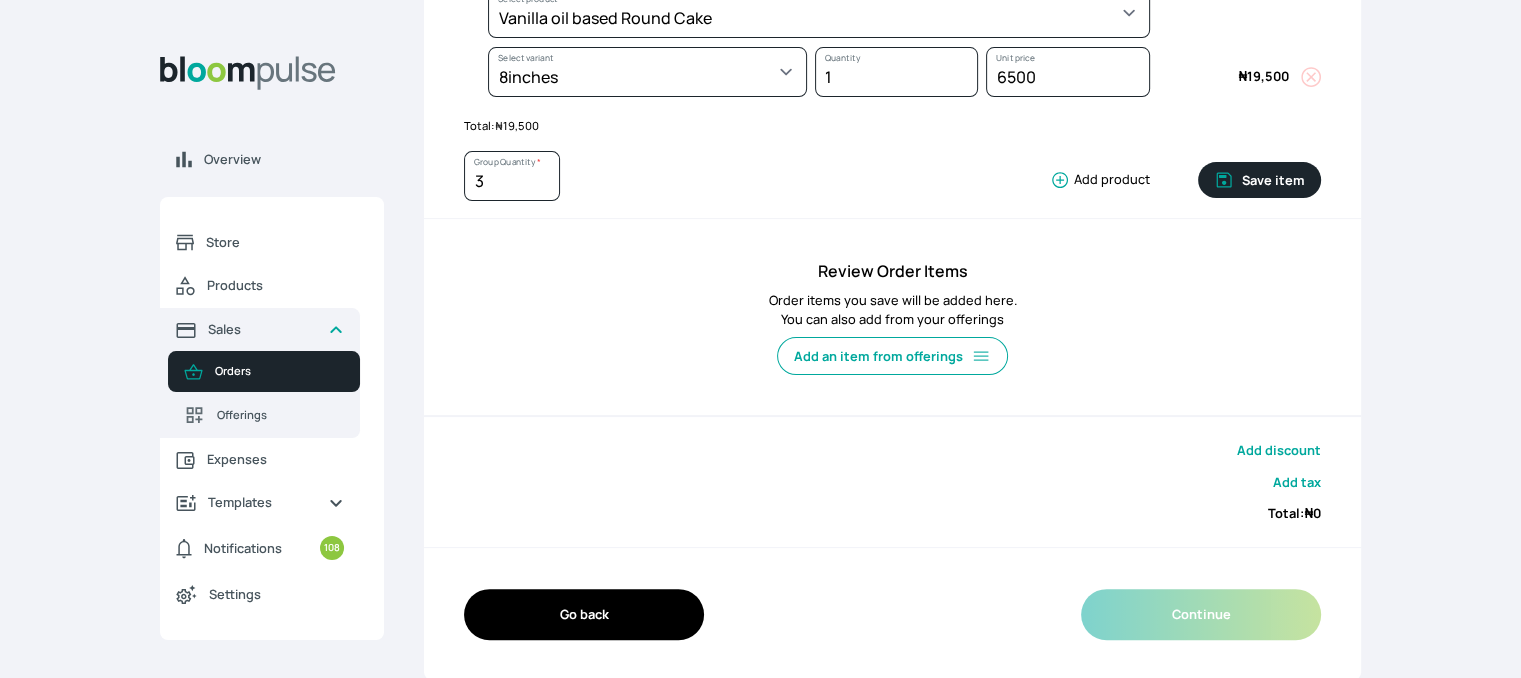 type 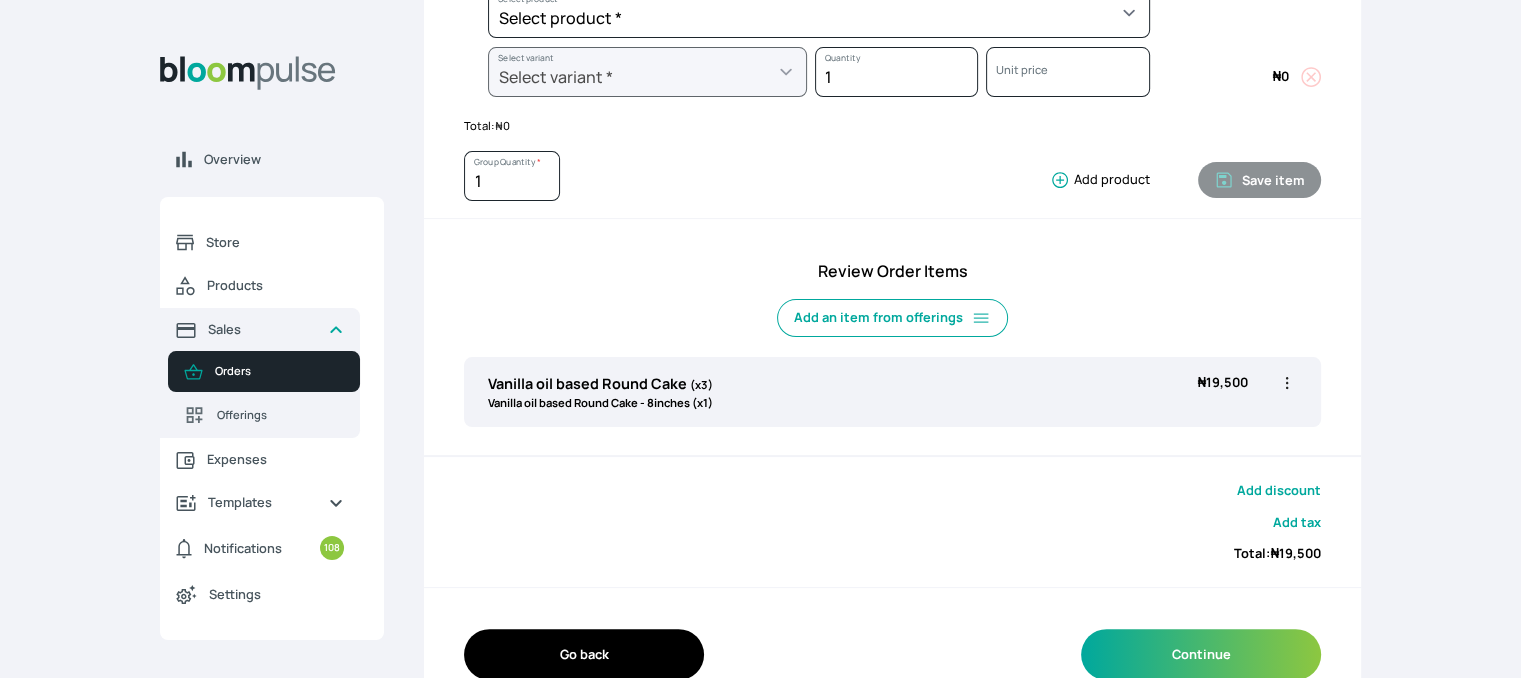 scroll, scrollTop: 0, scrollLeft: 0, axis: both 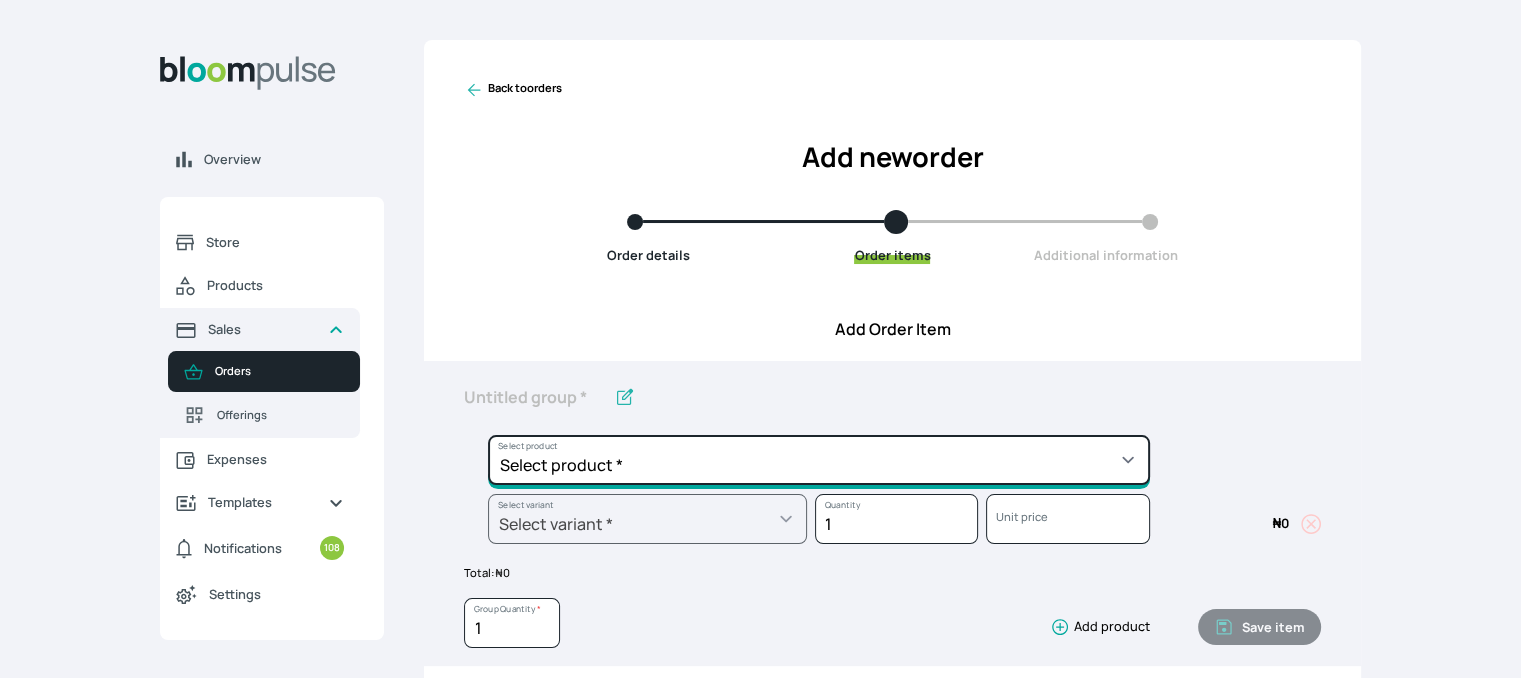 click on "Select product *  Cake Decoration for 8inches High  Chocolate oil based Round Cake  Geneose Sponge square Cake  Pound Square Cake  35cl zobo Mocktail  Banana Bread Batter BBQ Chicken  Bento Cake Budget Friendly Whippedcream Decoration Cake Decoration for 6inches High Cake Decoration for 6inches Low Cake loaf Chocolate Cake Batter Chocolate Ganache Chocolate oil based Batter Chocolate oil based square Cake Chocolate Round Cake Chop Life Package 2 Classic Banana Bread Loaf Coconut Banana Bread Loaf Cookies and Cream oil based Batter Cookies and cream oil based Round Cake Cupcakes Custom Made Whippedcream Decoration Doughnut Batter Fondant 1 Recipe  Fruit Cake Fruit Cake Batter Geneose Sponge Cake Batter Geneose Sponge Round Cake Meat Pie Meat Pie per 1 Mini puff Pound Cake Batter Pound Round Cake  Puff puff Redvelvet Cake Batter Redvelvet oil based Batter Redvelvet oil based Round Cake Redvelvet Round Cake Royal Buttercream  Small chops Stick Meat Sugar Doughnut  Swiss Meringue Buttercream  Valentine Love Box" at bounding box center (819, 460) 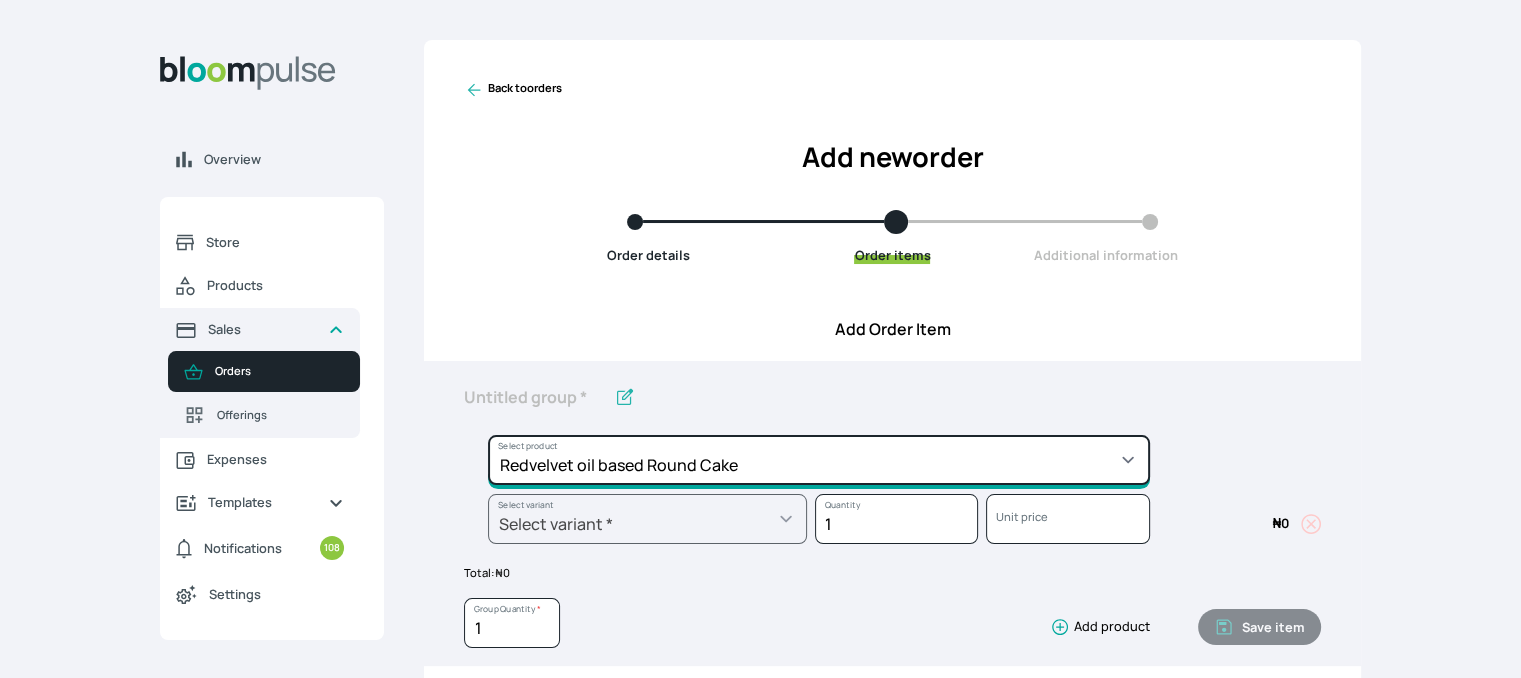 click on "Select product *  Cake Decoration for 8inches High  Chocolate oil based Round Cake  Geneose Sponge square Cake  Pound Square Cake  35cl zobo Mocktail  Banana Bread Batter BBQ Chicken  Bento Cake Budget Friendly Whippedcream Decoration Cake Decoration for 6inches High Cake Decoration for 6inches Low Cake loaf Chocolate Cake Batter Chocolate Ganache Chocolate oil based Batter Chocolate oil based square Cake Chocolate Round Cake Chop Life Package 2 Classic Banana Bread Loaf Coconut Banana Bread Loaf Cookies and Cream oil based Batter Cookies and cream oil based Round Cake Cupcakes Custom Made Whippedcream Decoration Doughnut Batter Fondant 1 Recipe  Fruit Cake Fruit Cake Batter Geneose Sponge Cake Batter Geneose Sponge Round Cake Meat Pie Meat Pie per 1 Mini puff Pound Cake Batter Pound Round Cake  Puff puff Redvelvet Cake Batter Redvelvet oil based Batter Redvelvet oil based Round Cake Redvelvet Round Cake Royal Buttercream  Small chops Stick Meat Sugar Doughnut  Swiss Meringue Buttercream  Valentine Love Box" at bounding box center (819, 460) 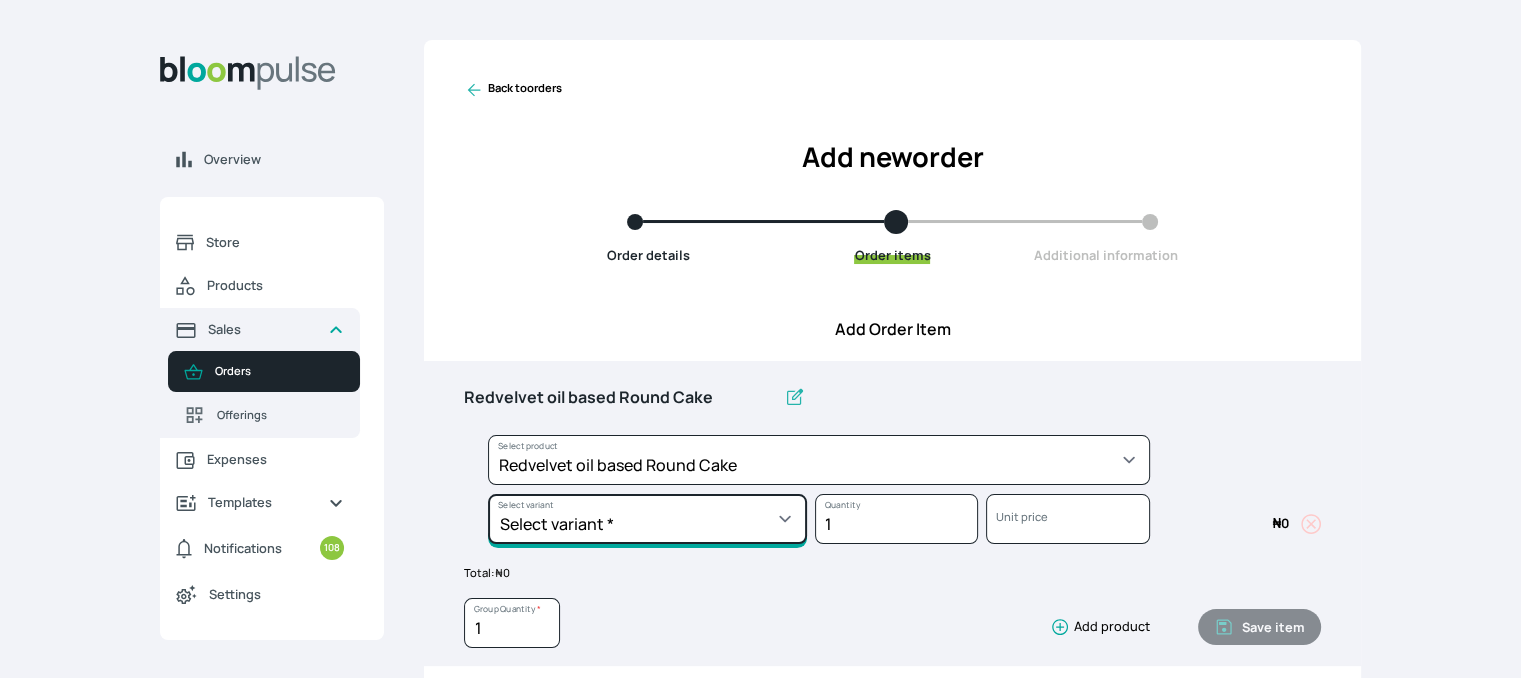 click on "Select variant * 10inches 11inches  12inches 6inches 7inches 8inches  9inches" at bounding box center [647, 519] 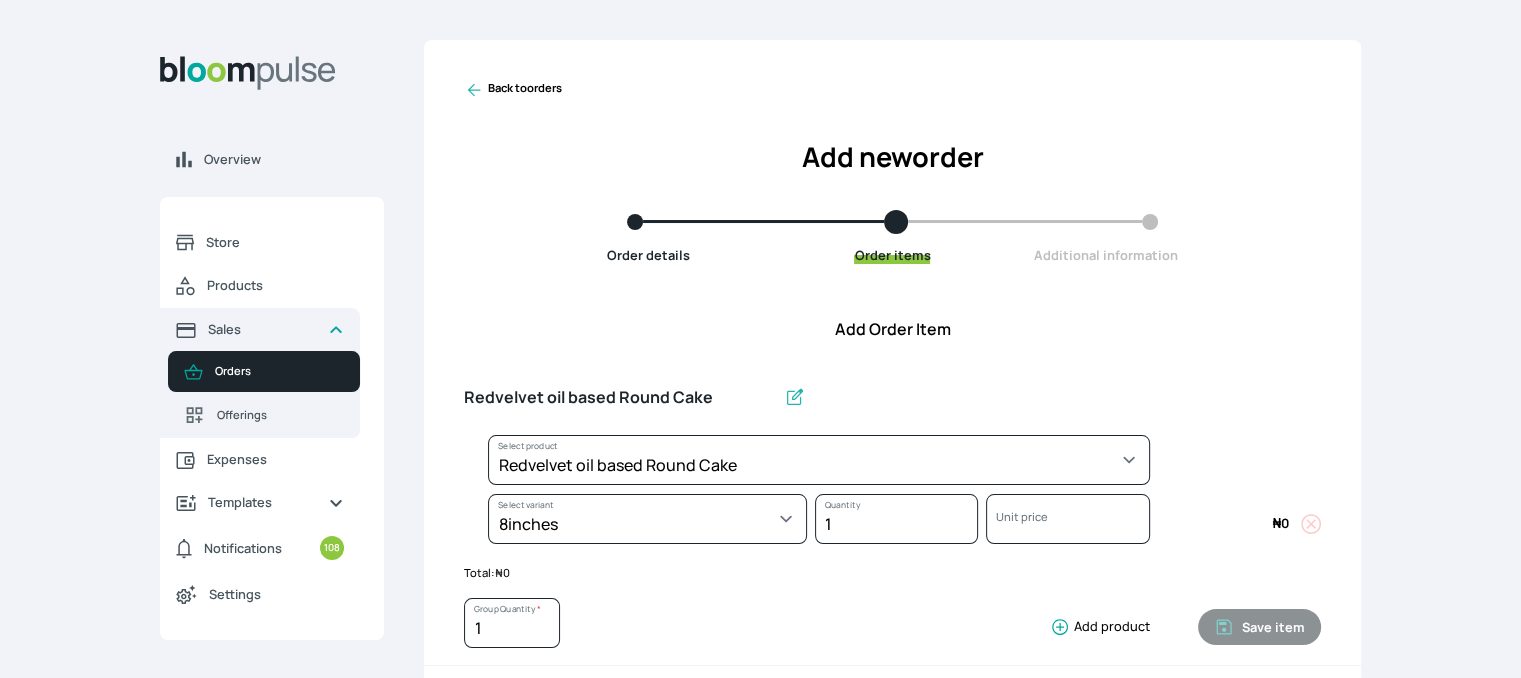 select on "308ec9aa-9c9b-4c8b-9137-5de2303ab237" 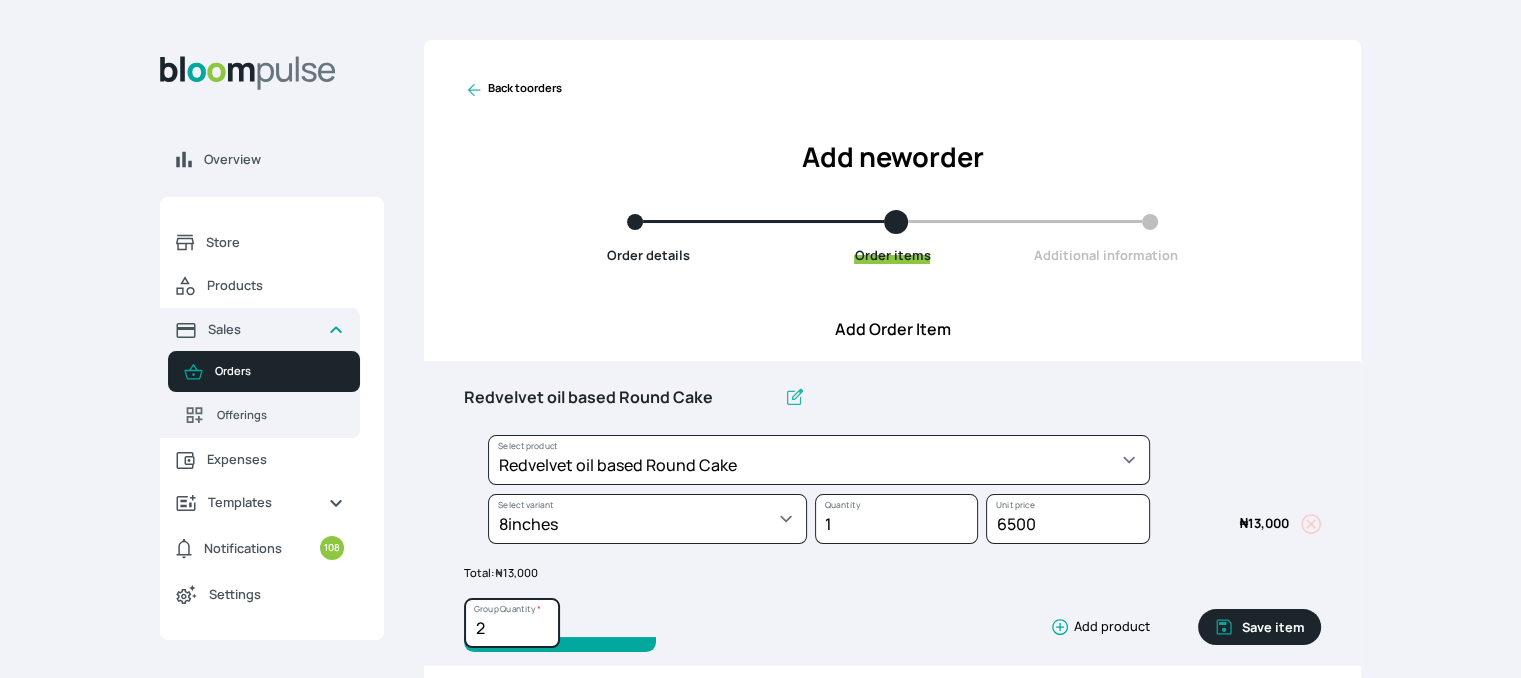 click on "2" at bounding box center (512, 623) 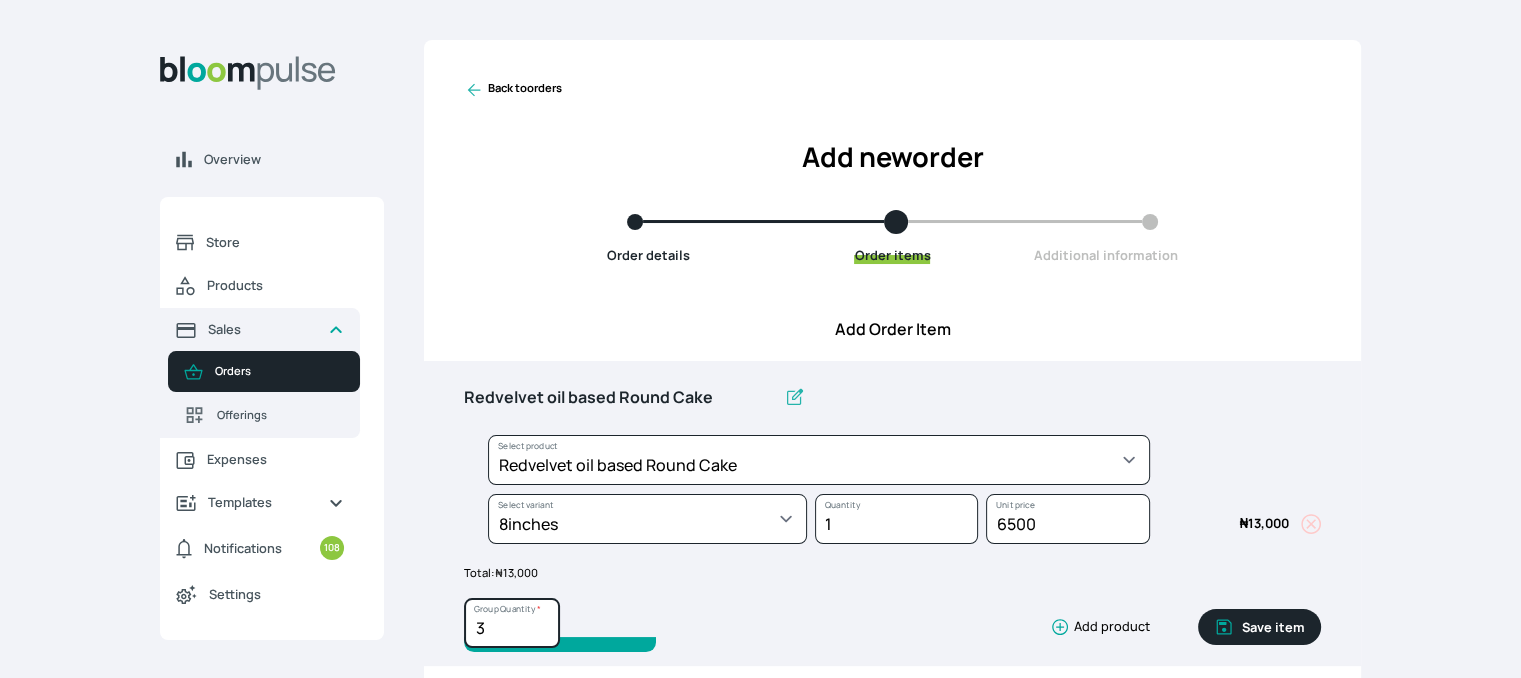 type on "3" 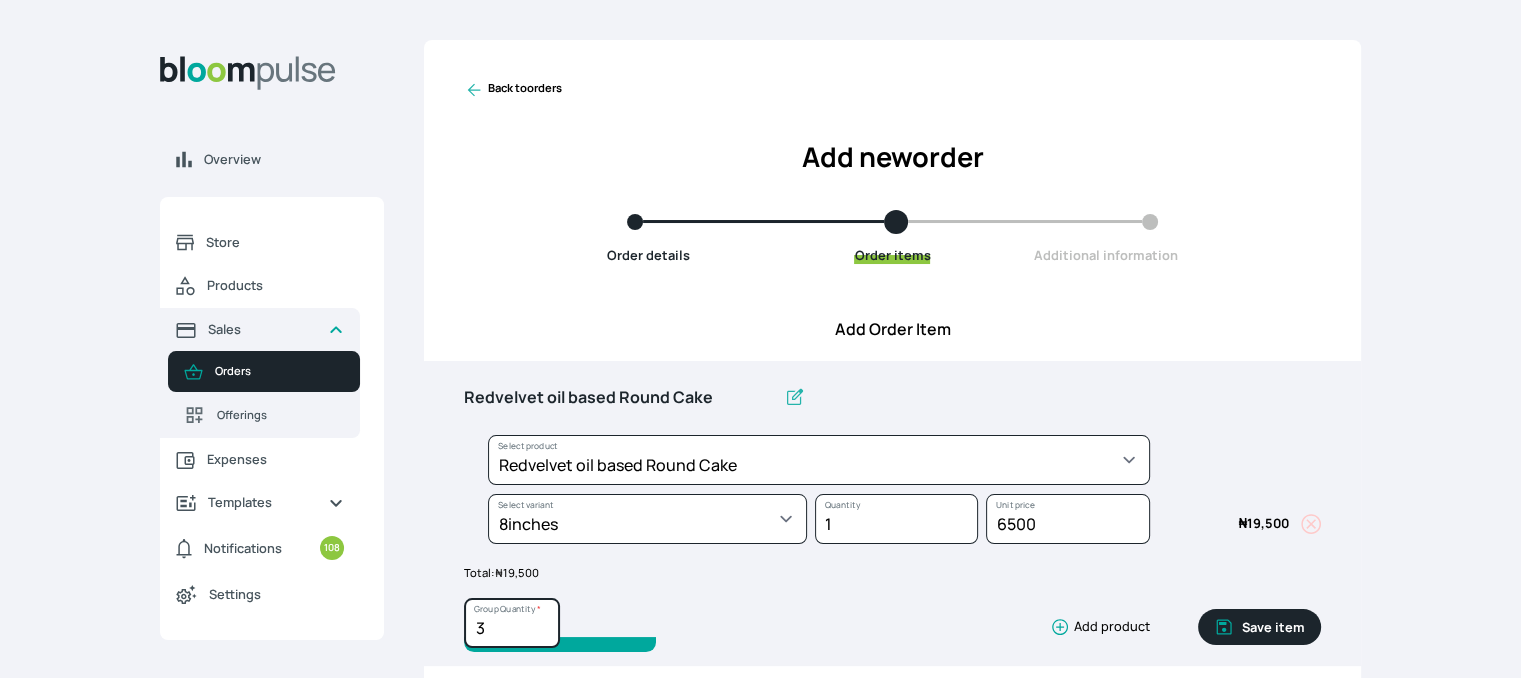 scroll, scrollTop: 487, scrollLeft: 0, axis: vertical 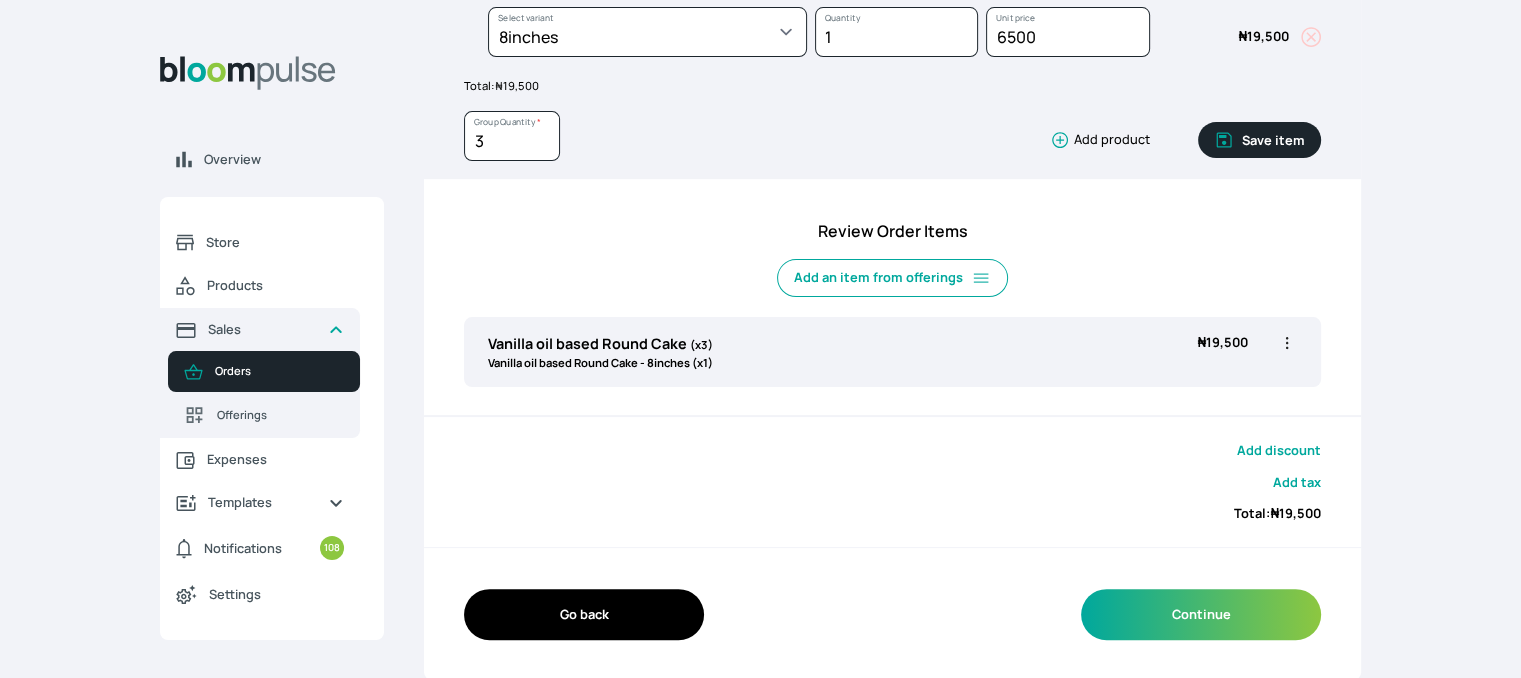 click 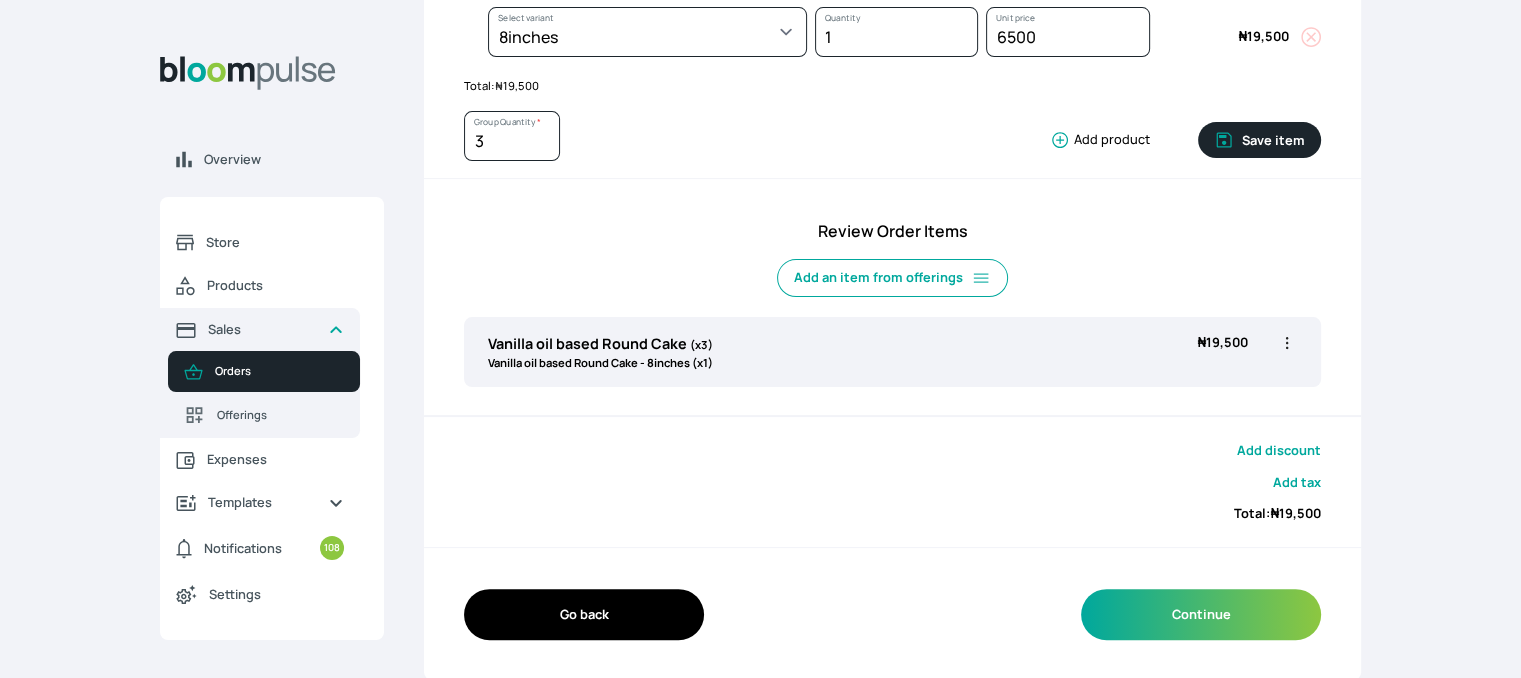 type 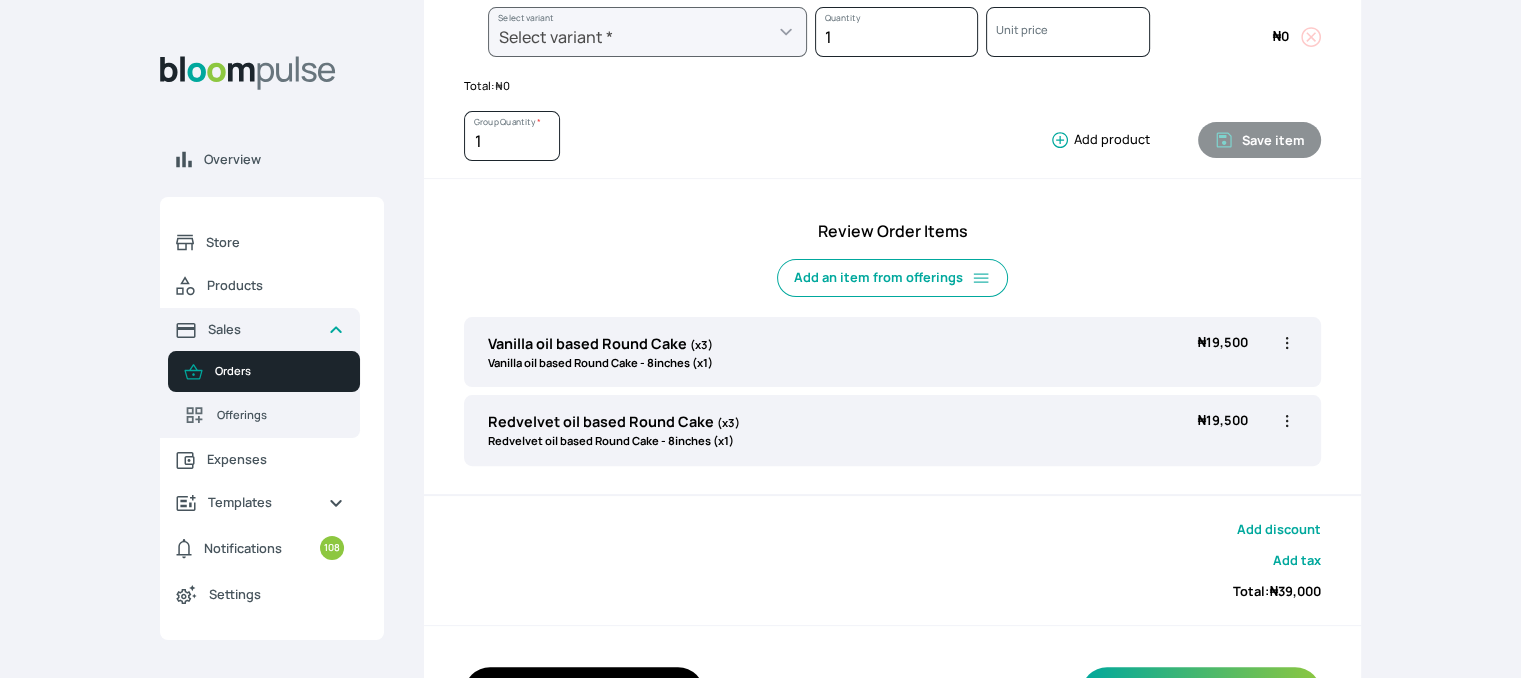 scroll, scrollTop: 0, scrollLeft: 0, axis: both 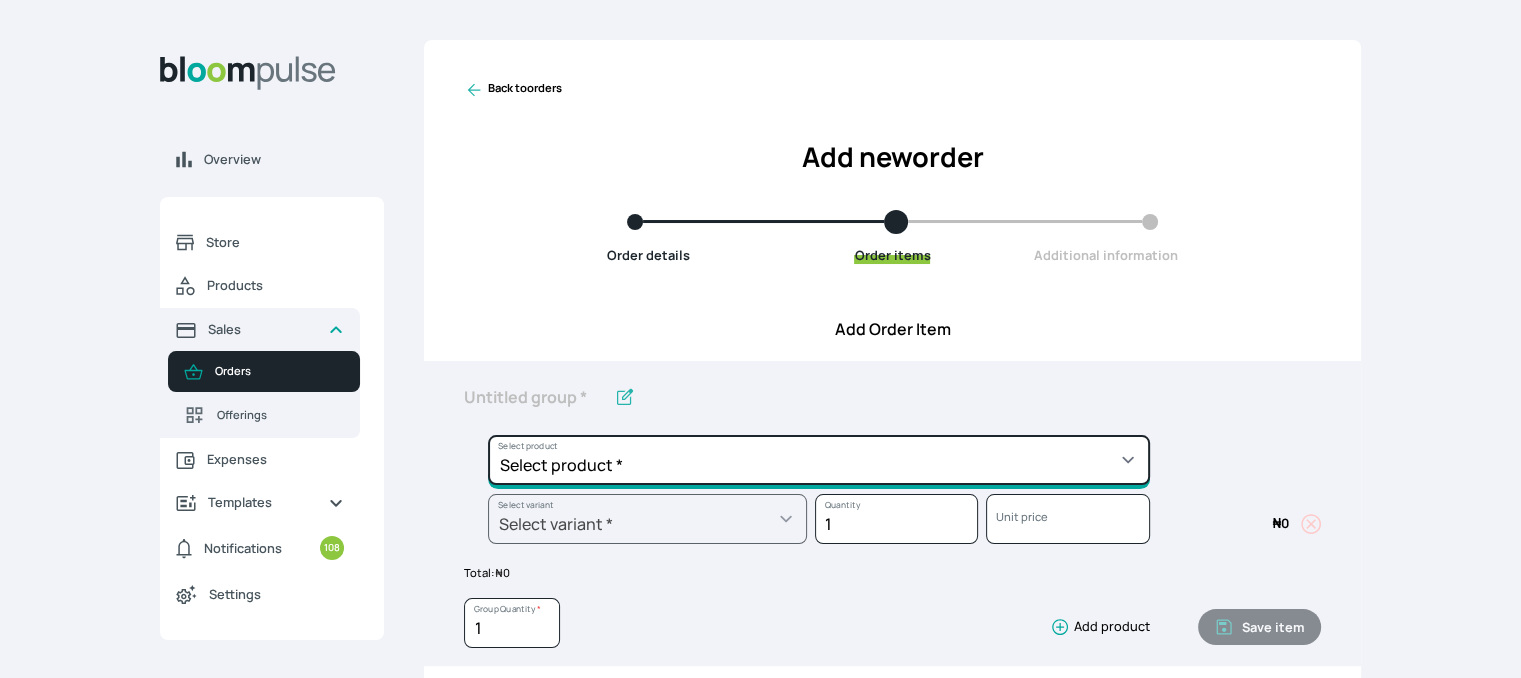 click on "Select product *  Cake Decoration for 8inches High  Chocolate oil based Round Cake  Geneose Sponge square Cake  Pound Square Cake  35cl zobo Mocktail  Banana Bread Batter BBQ Chicken  Bento Cake Budget Friendly Whippedcream Decoration Cake Decoration for 6inches High Cake Decoration for 6inches Low Cake loaf Chocolate Cake Batter Chocolate Ganache Chocolate oil based Batter Chocolate oil based square Cake Chocolate Round Cake Chop Life Package 2 Classic Banana Bread Loaf Coconut Banana Bread Loaf Cookies and Cream oil based Batter Cookies and cream oil based Round Cake Cupcakes Custom Made Whippedcream Decoration Doughnut Batter Fondant 1 Recipe  Fruit Cake Fruit Cake Batter Geneose Sponge Cake Batter Geneose Sponge Round Cake Meat Pie Meat Pie per 1 Mini puff Pound Cake Batter Pound Round Cake  Puff puff Redvelvet Cake Batter Redvelvet oil based Batter Redvelvet oil based Round Cake Redvelvet Round Cake Royal Buttercream  Small chops Stick Meat Sugar Doughnut  Swiss Meringue Buttercream  Valentine Love Box" at bounding box center (819, 460) 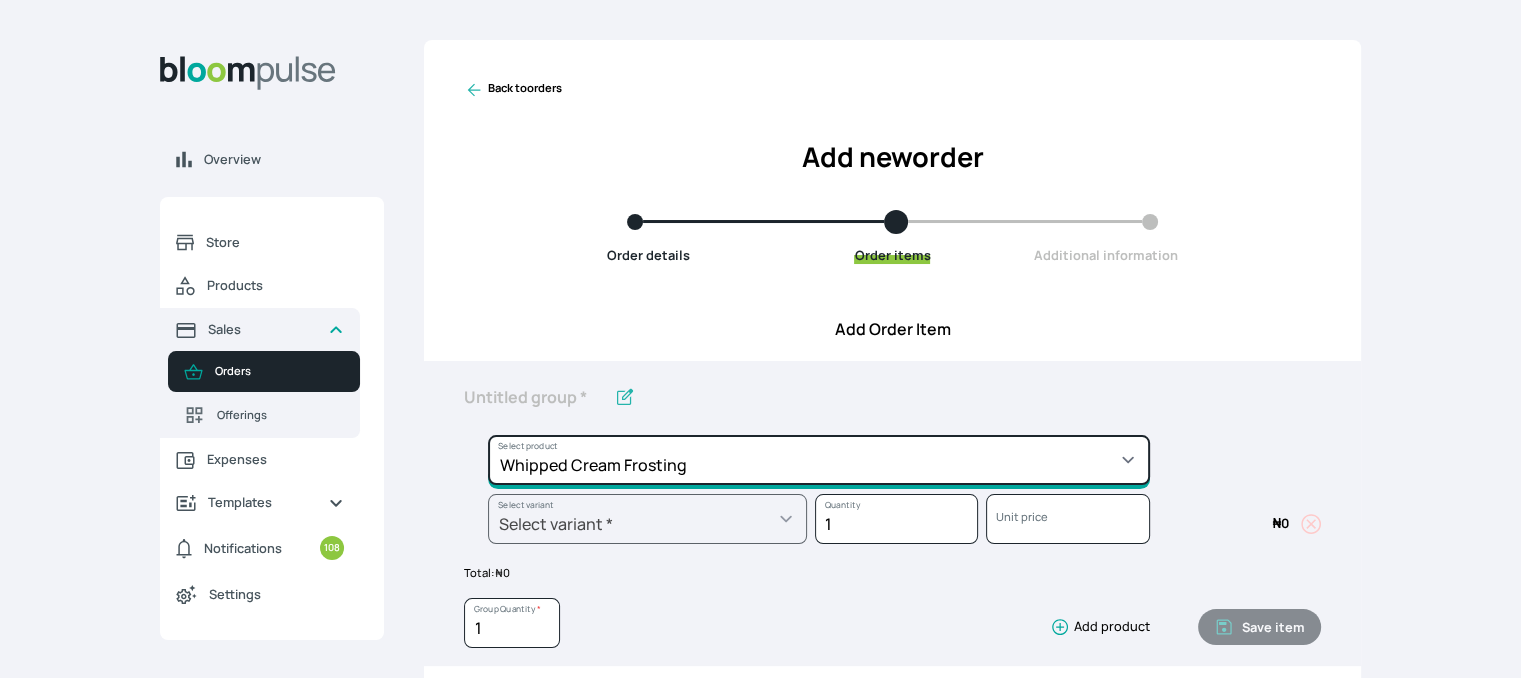 click on "Select product *  Cake Decoration for 8inches High  Chocolate oil based Round Cake  Geneose Sponge square Cake  Pound Square Cake  35cl zobo Mocktail  Banana Bread Batter BBQ Chicken  Bento Cake Budget Friendly Whippedcream Decoration Cake Decoration for 6inches High Cake Decoration for 6inches Low Cake loaf Chocolate Cake Batter Chocolate Ganache Chocolate oil based Batter Chocolate oil based square Cake Chocolate Round Cake Chop Life Package 2 Classic Banana Bread Loaf Coconut Banana Bread Loaf Cookies and Cream oil based Batter Cookies and cream oil based Round Cake Cupcakes Custom Made Whippedcream Decoration Doughnut Batter Fondant 1 Recipe  Fruit Cake Fruit Cake Batter Geneose Sponge Cake Batter Geneose Sponge Round Cake Meat Pie Meat Pie per 1 Mini puff Pound Cake Batter Pound Round Cake  Puff puff Redvelvet Cake Batter Redvelvet oil based Batter Redvelvet oil based Round Cake Redvelvet Round Cake Royal Buttercream  Small chops Stick Meat Sugar Doughnut  Swiss Meringue Buttercream  Valentine Love Box" at bounding box center (819, 460) 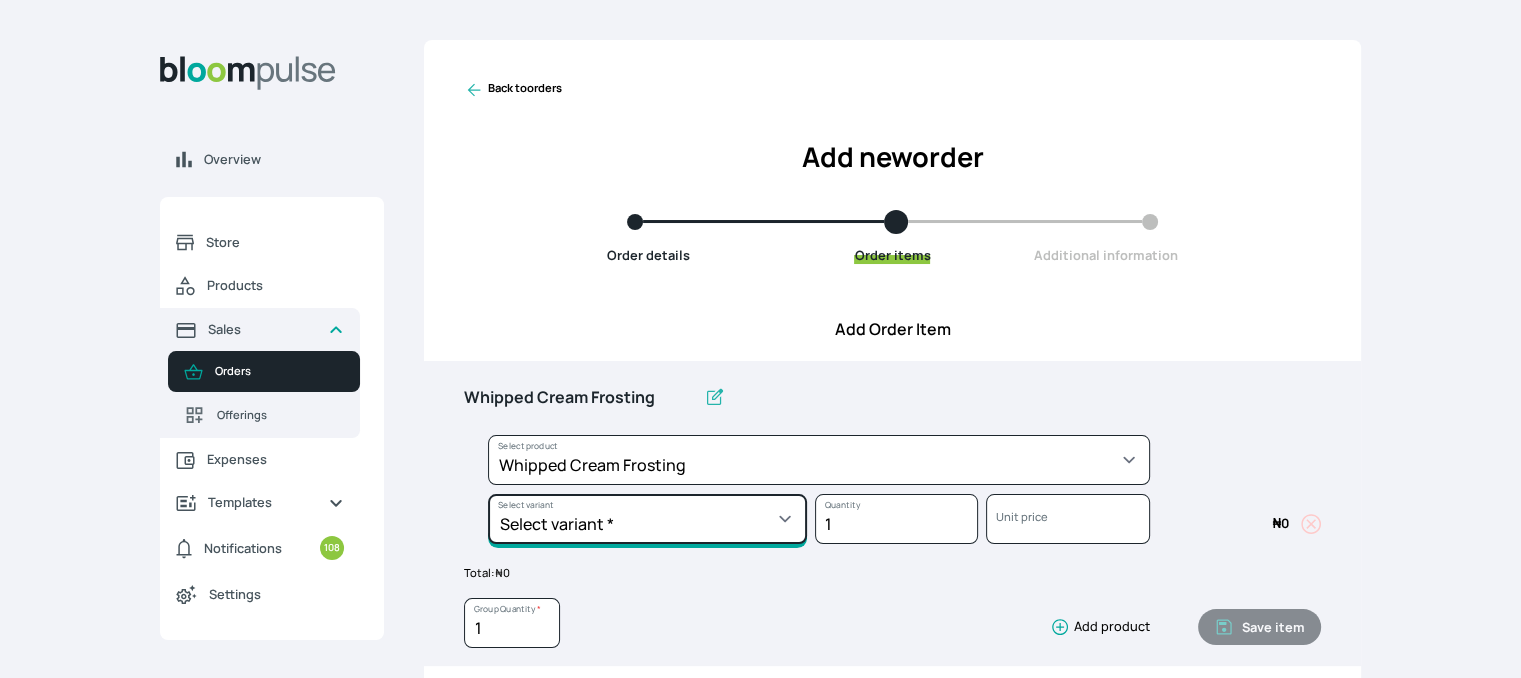 click on "Select variant * 1 cup 2 cups 3 cups 4 cups" at bounding box center [647, 519] 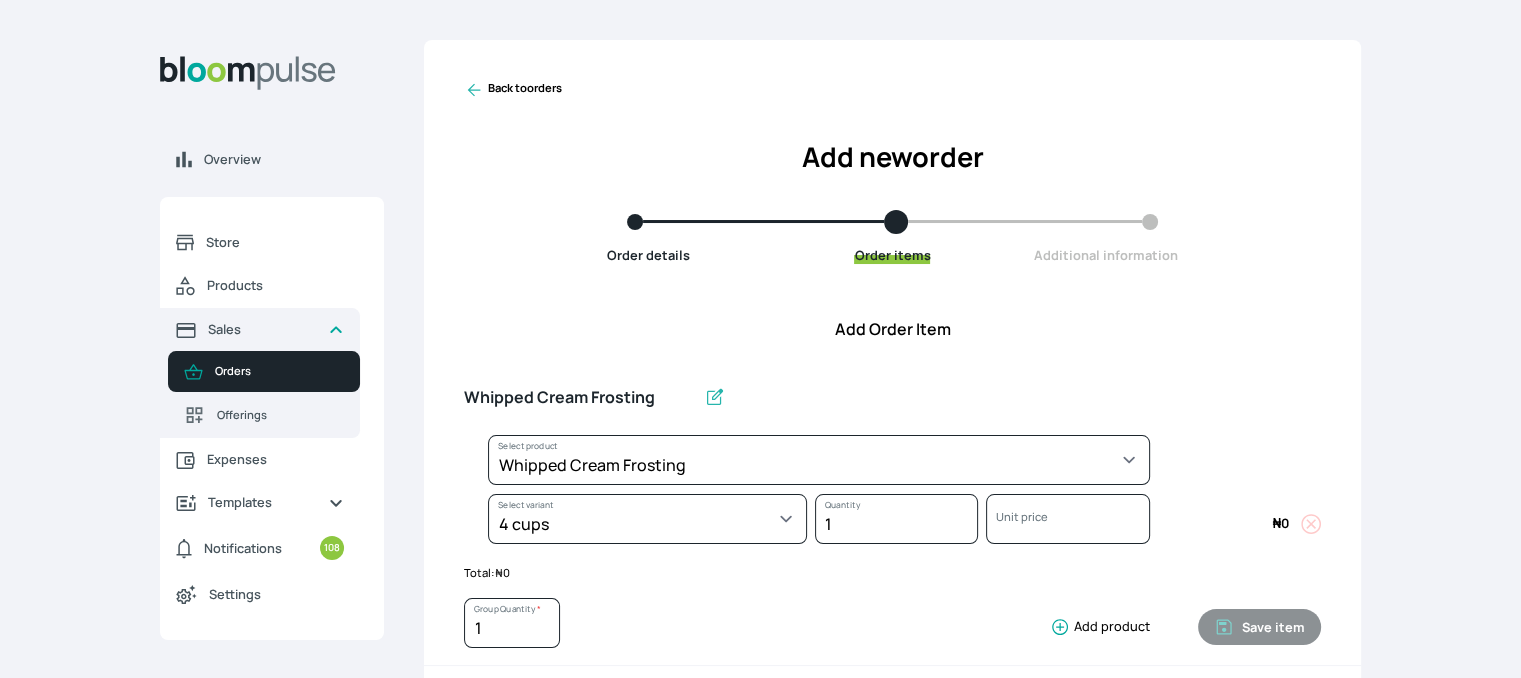 select on "83f82b0c-44eb-4ac8-bd97-27faddcd7e30" 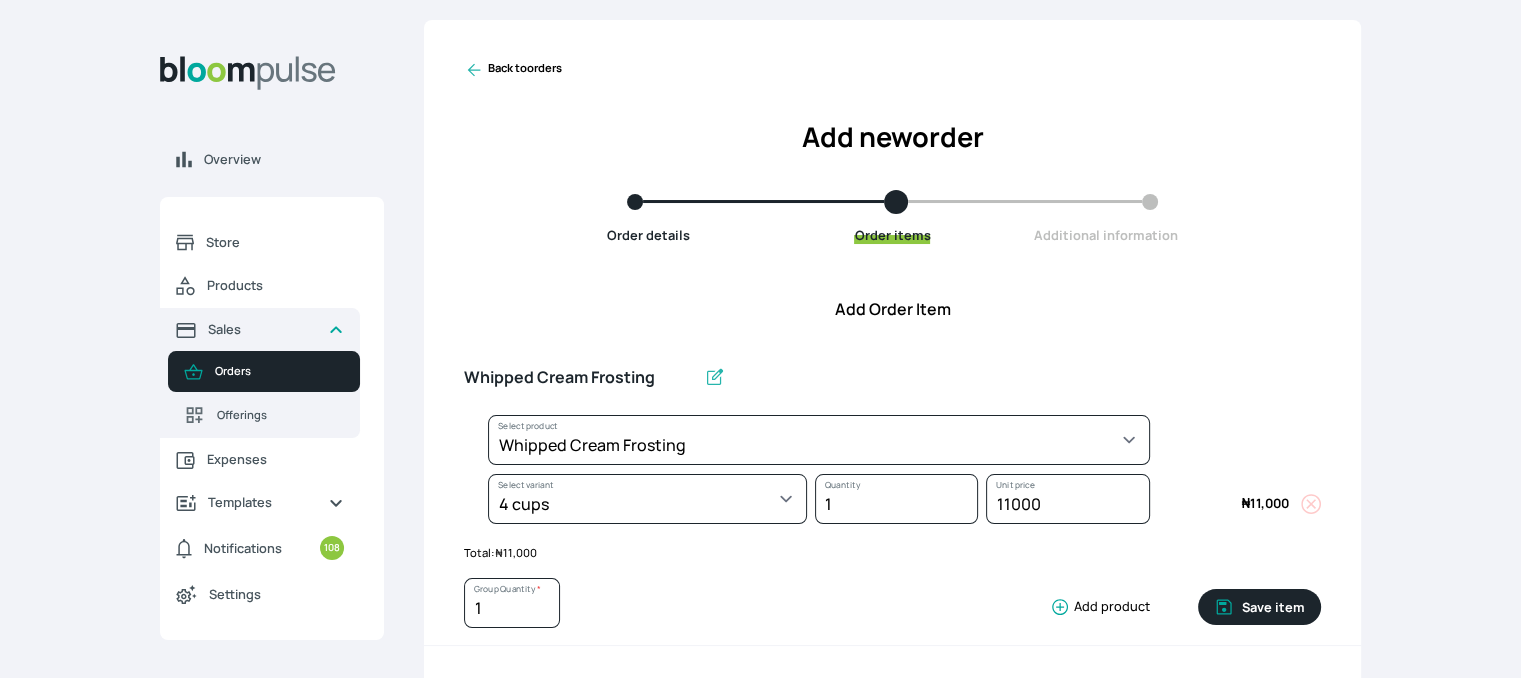 scroll, scrollTop: 40, scrollLeft: 0, axis: vertical 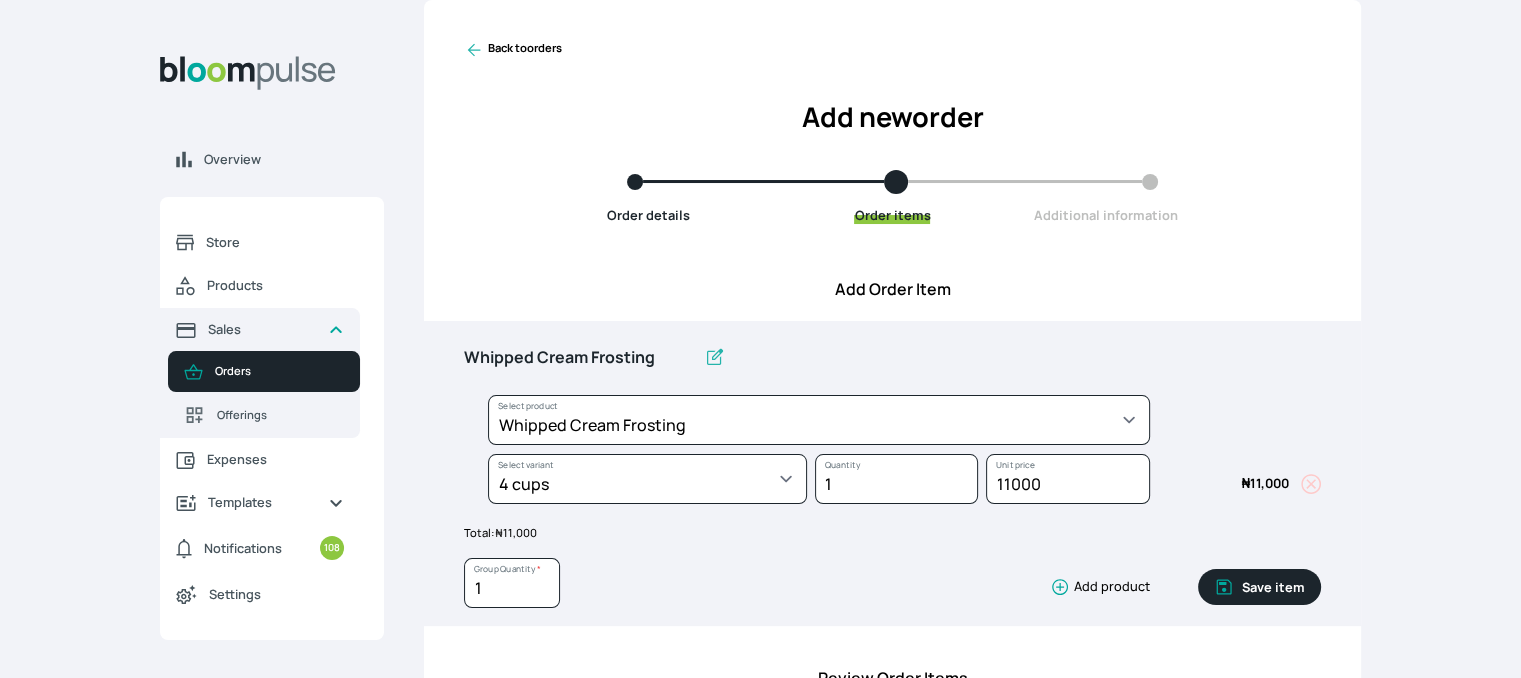 click on "Save item" at bounding box center (1259, 587) 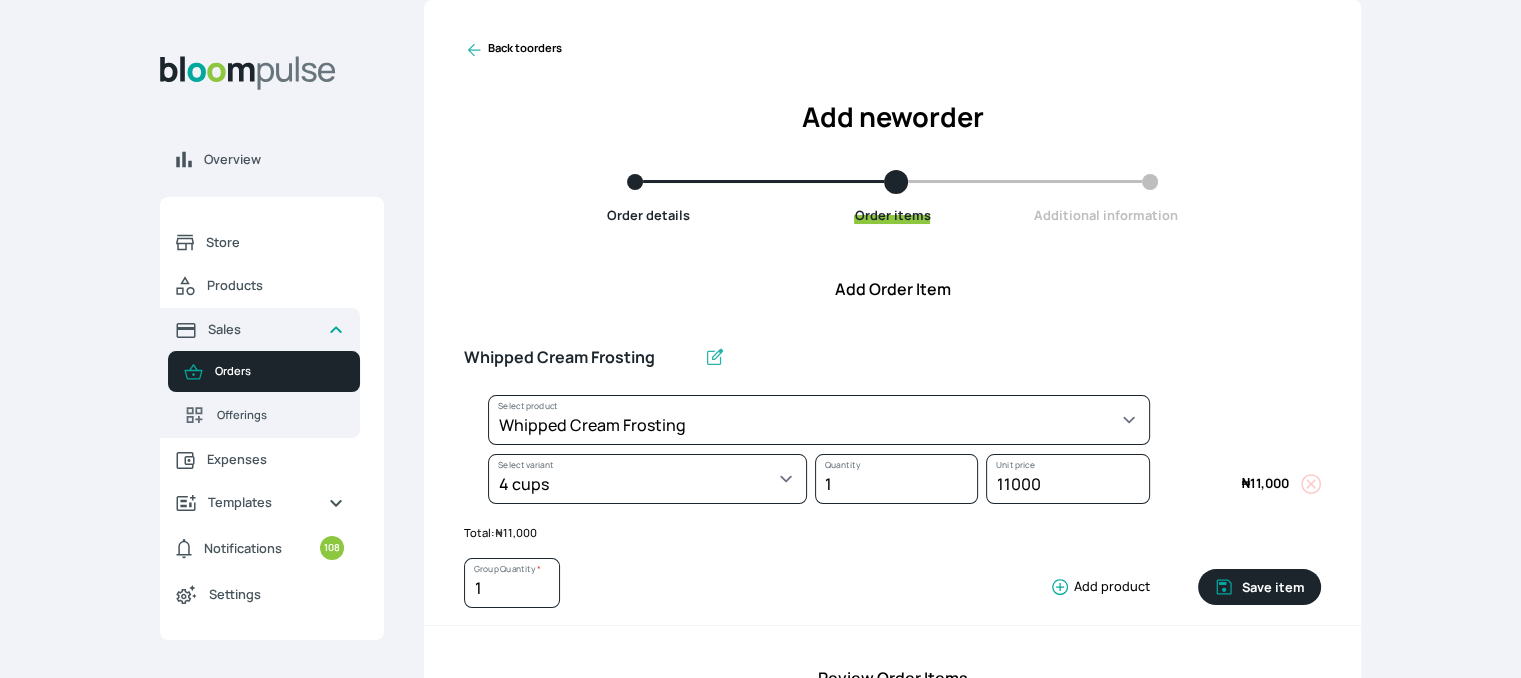 type 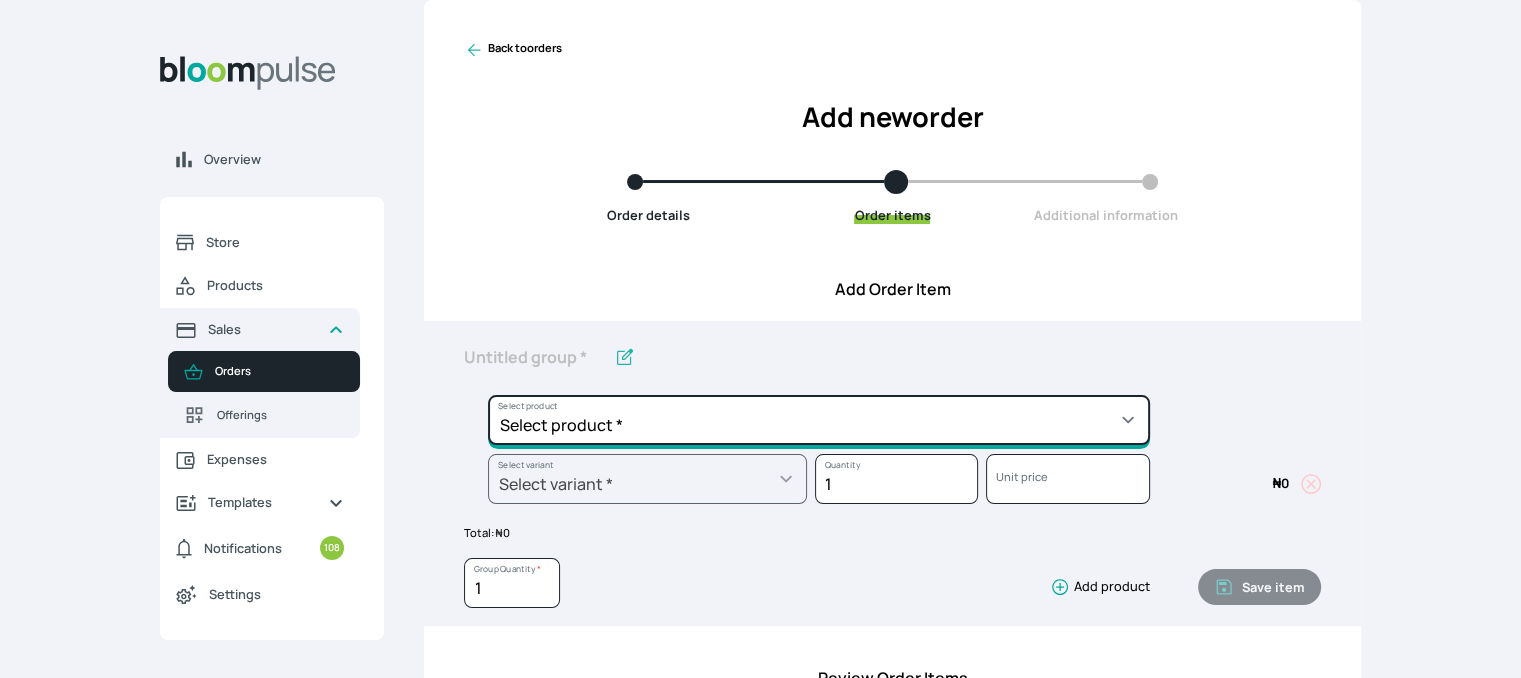 click on "Select product *  Cake Decoration for 8inches High  Chocolate oil based Round Cake  Geneose Sponge square Cake  Pound Square Cake  35cl zobo Mocktail  Banana Bread Batter BBQ Chicken  Bento Cake Budget Friendly Whippedcream Decoration Cake Decoration for 6inches High Cake Decoration for 6inches Low Cake loaf Chocolate Cake Batter Chocolate Ganache Chocolate oil based Batter Chocolate oil based square Cake Chocolate Round Cake Chop Life Package 2 Classic Banana Bread Loaf Coconut Banana Bread Loaf Cookies and Cream oil based Batter Cookies and cream oil based Round Cake Cupcakes Custom Made Whippedcream Decoration Doughnut Batter Fondant 1 Recipe  Fruit Cake Fruit Cake Batter Geneose Sponge Cake Batter Geneose Sponge Round Cake Meat Pie Meat Pie per 1 Mini puff Pound Cake Batter Pound Round Cake  Puff puff Redvelvet Cake Batter Redvelvet oil based Batter Redvelvet oil based Round Cake Redvelvet Round Cake Royal Buttercream  Small chops Stick Meat Sugar Doughnut  Swiss Meringue Buttercream  Valentine Love Box" at bounding box center [819, 420] 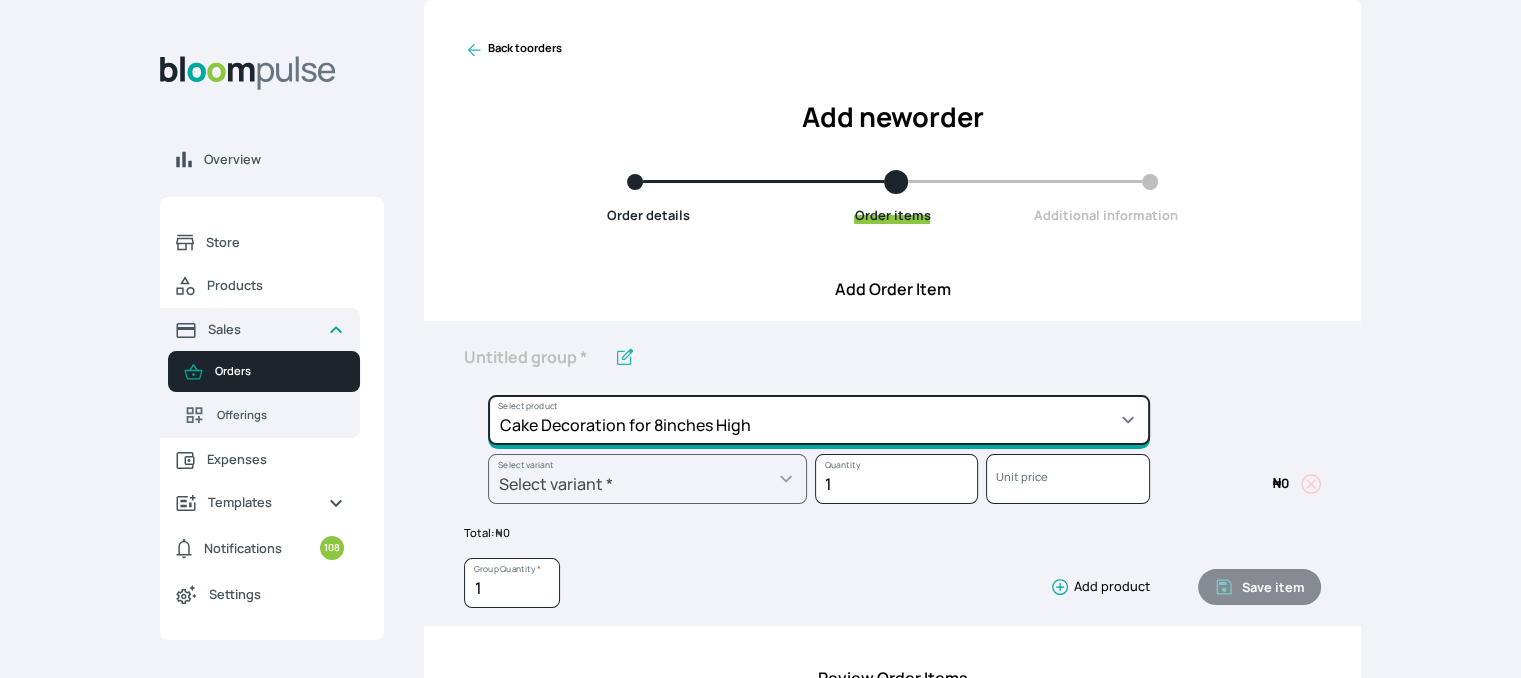 click on "Select product *  Cake Decoration for 8inches High  Chocolate oil based Round Cake  Geneose Sponge square Cake  Pound Square Cake  35cl zobo Mocktail  Banana Bread Batter BBQ Chicken  Bento Cake Budget Friendly Whippedcream Decoration Cake Decoration for 6inches High Cake Decoration for 6inches Low Cake loaf Chocolate Cake Batter Chocolate Ganache Chocolate oil based Batter Chocolate oil based square Cake Chocolate Round Cake Chop Life Package 2 Classic Banana Bread Loaf Coconut Banana Bread Loaf Cookies and Cream oil based Batter Cookies and cream oil based Round Cake Cupcakes Custom Made Whippedcream Decoration Doughnut Batter Fondant 1 Recipe  Fruit Cake Fruit Cake Batter Geneose Sponge Cake Batter Geneose Sponge Round Cake Meat Pie Meat Pie per 1 Mini puff Pound Cake Batter Pound Round Cake  Puff puff Redvelvet Cake Batter Redvelvet oil based Batter Redvelvet oil based Round Cake Redvelvet Round Cake Royal Buttercream  Small chops Stick Meat Sugar Doughnut  Swiss Meringue Buttercream  Valentine Love Box" at bounding box center [819, 420] 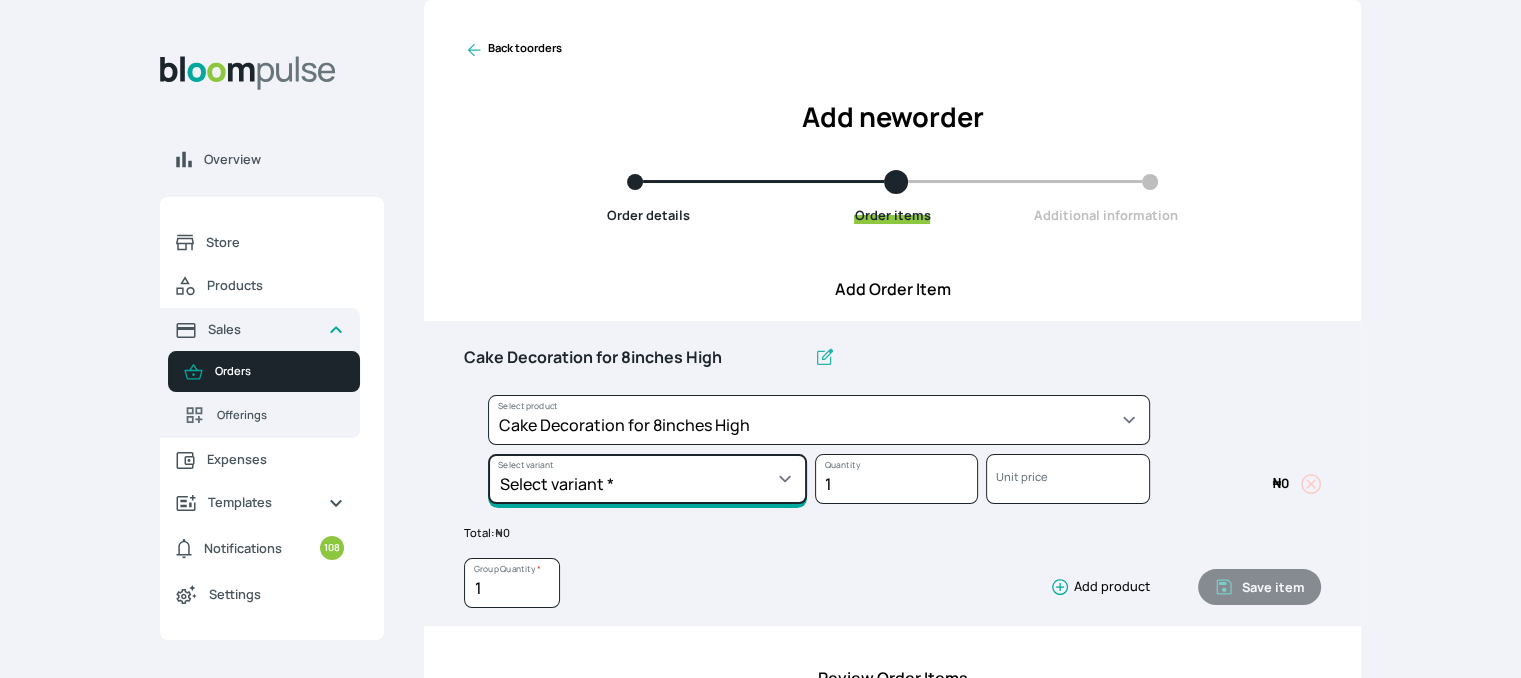 click on "Select variant * Basic Complex Regular" at bounding box center (647, 479) 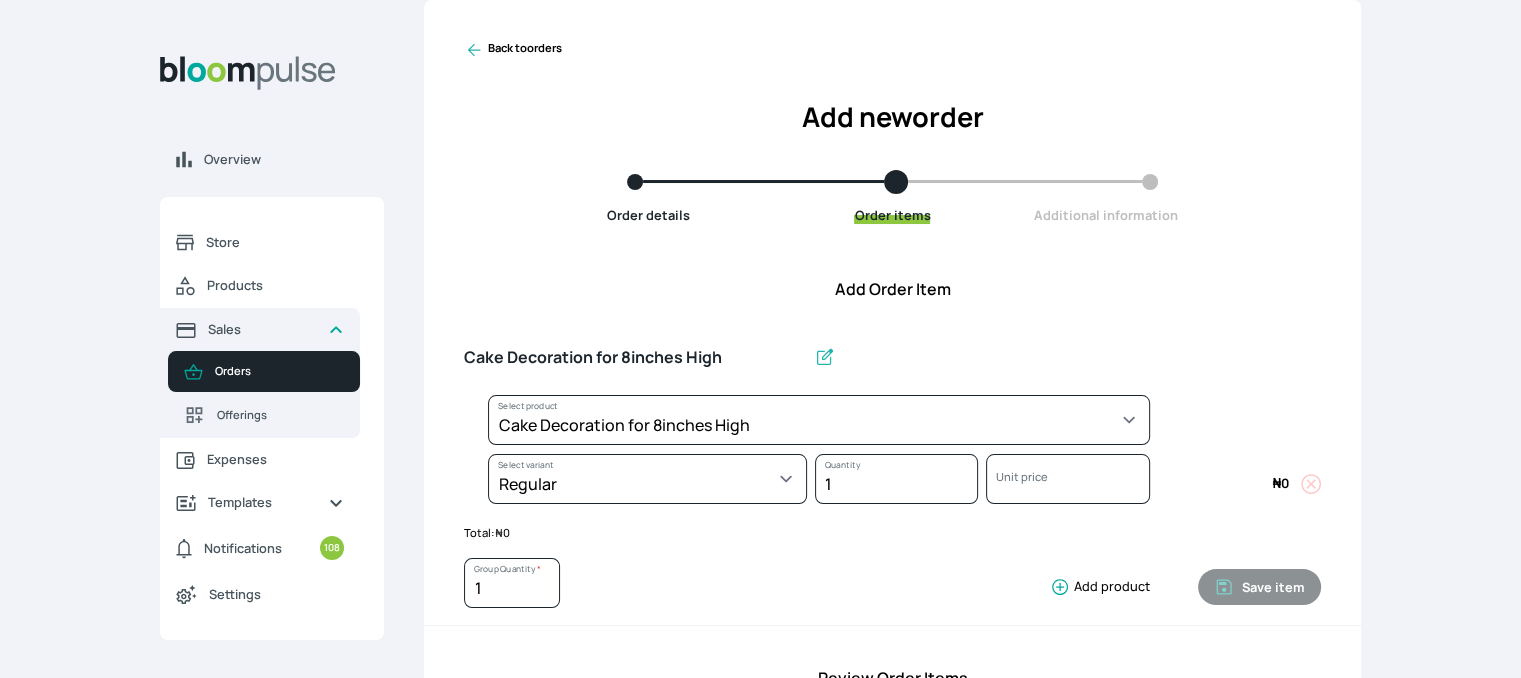select on "023b730d-bc46-477e-b7f7-d3522e7f455b" 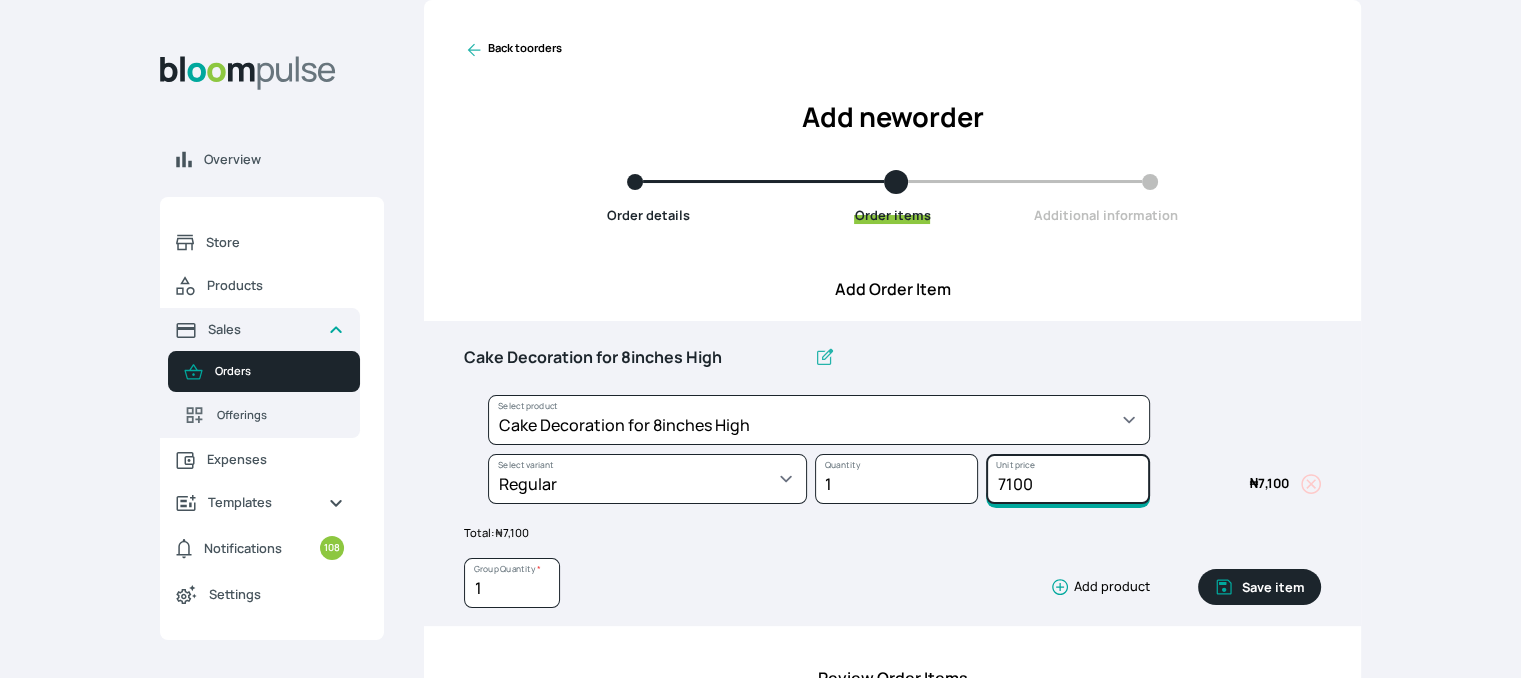 click on "7100" at bounding box center [1067, 479] 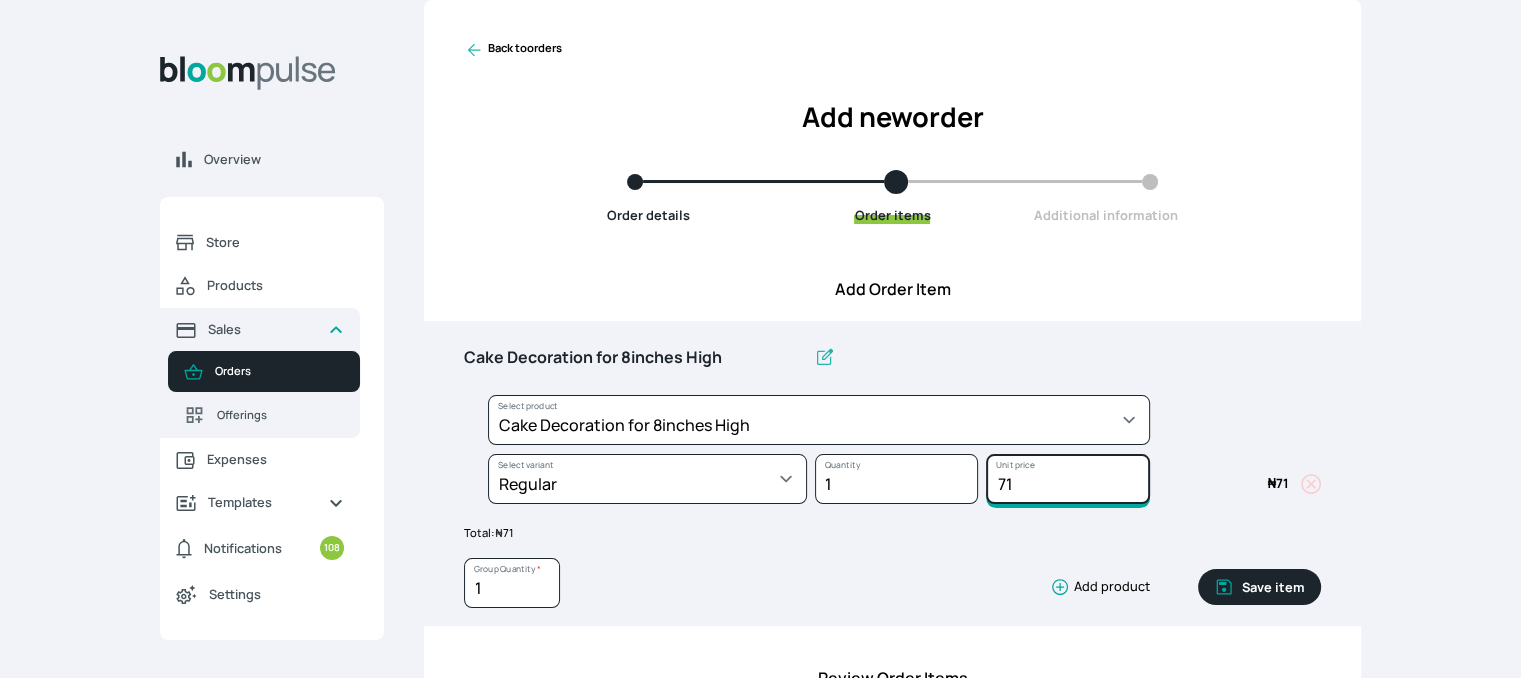 type on "7" 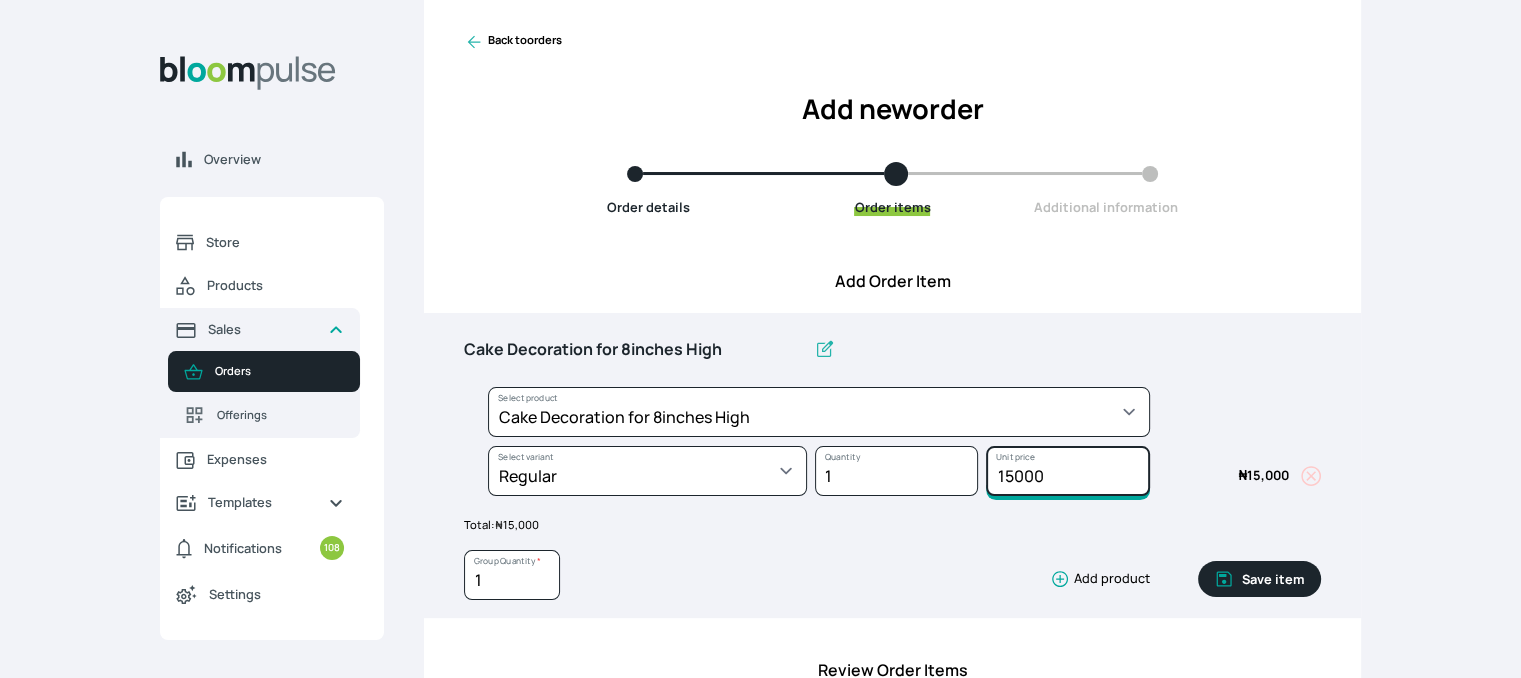 scroll, scrollTop: 41, scrollLeft: 0, axis: vertical 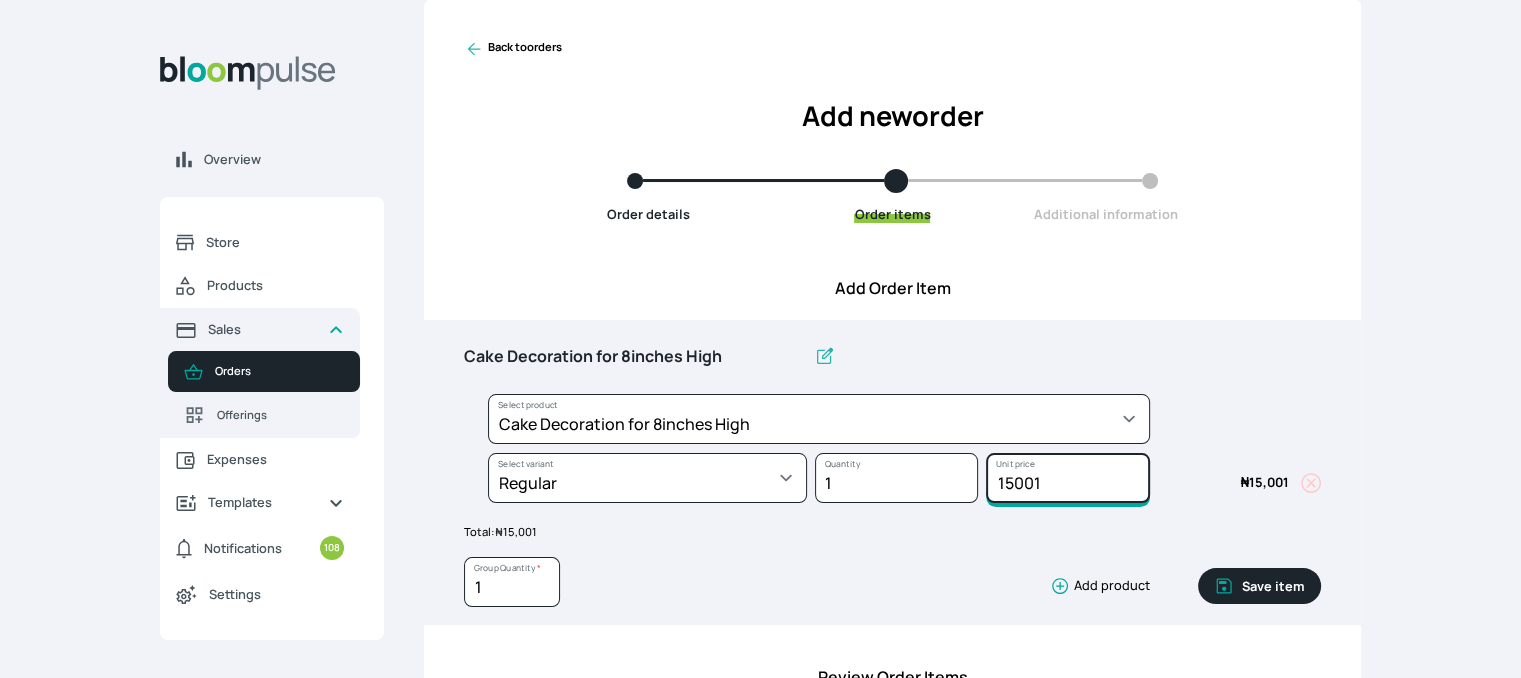 click on "15001" at bounding box center [1067, 478] 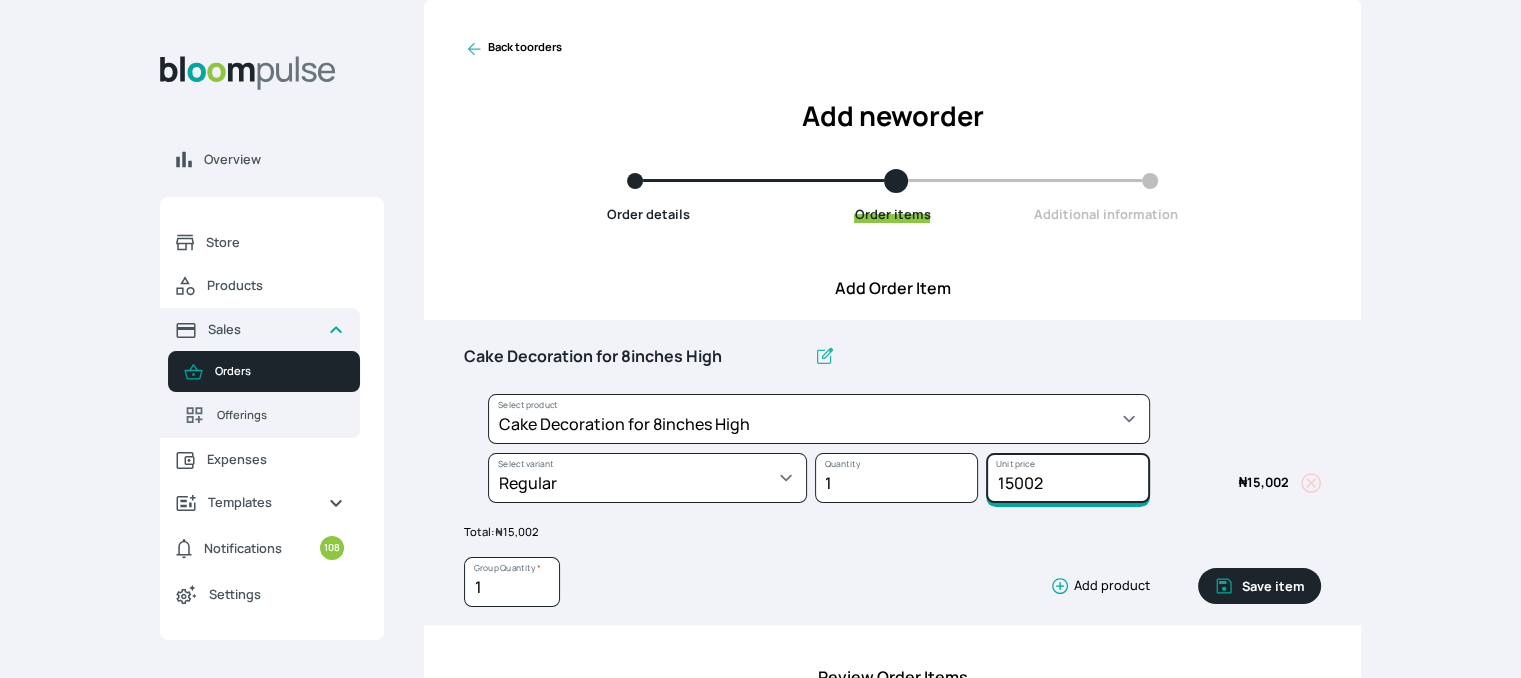 click on "15002" at bounding box center [1067, 478] 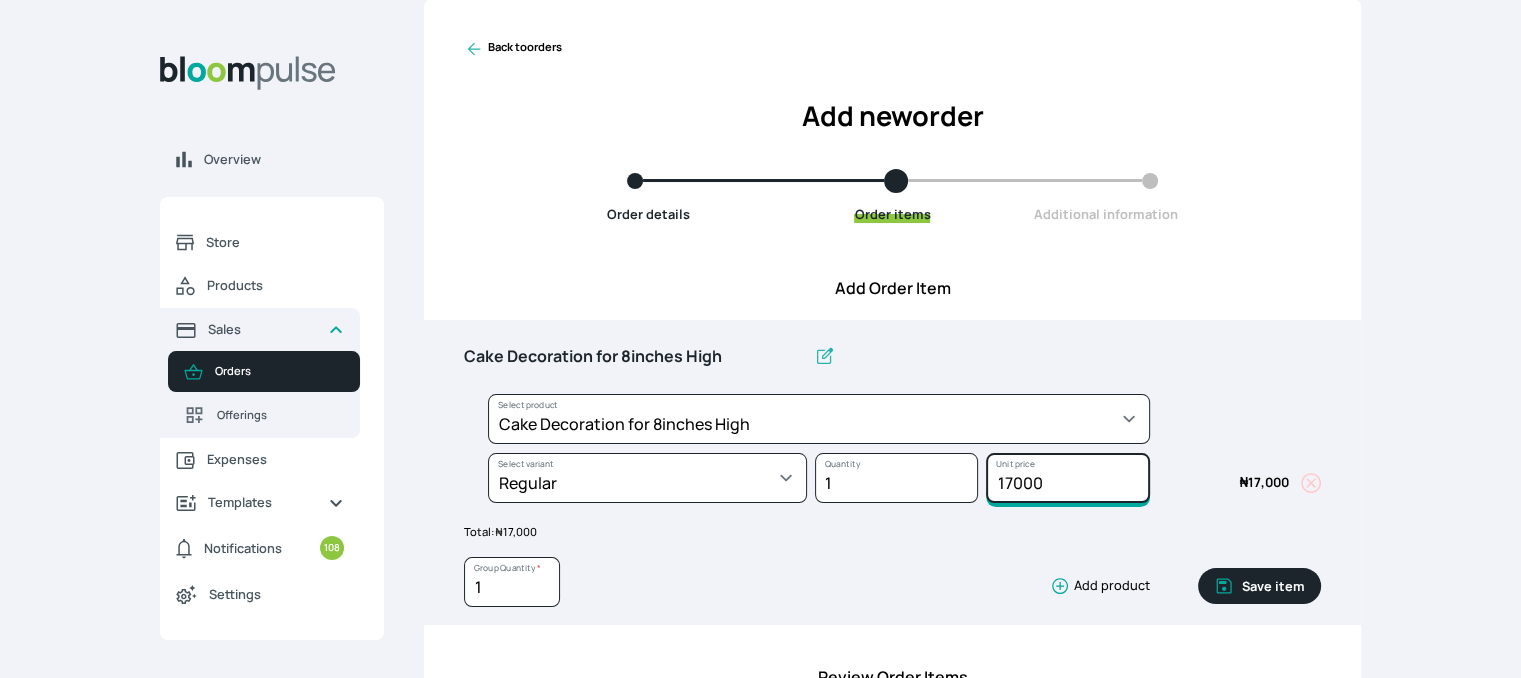 type on "17000" 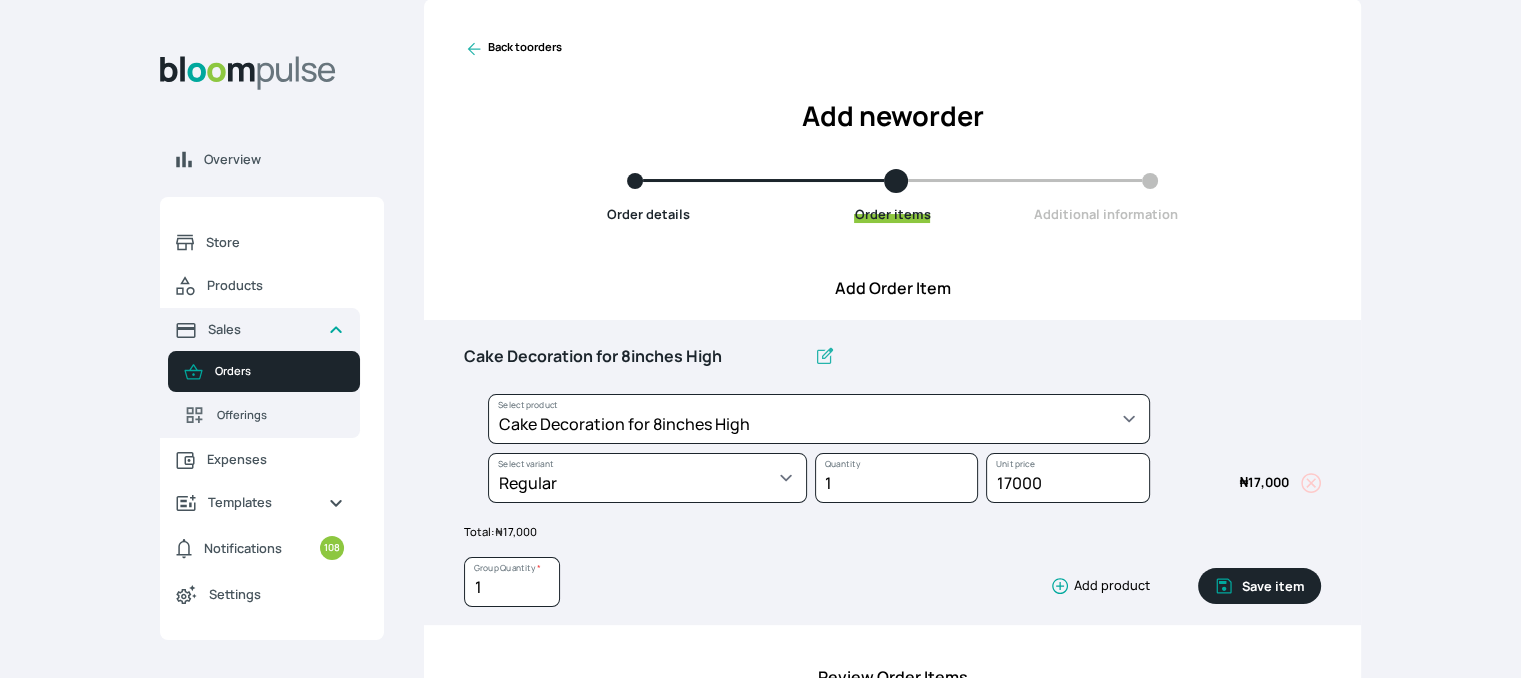 click 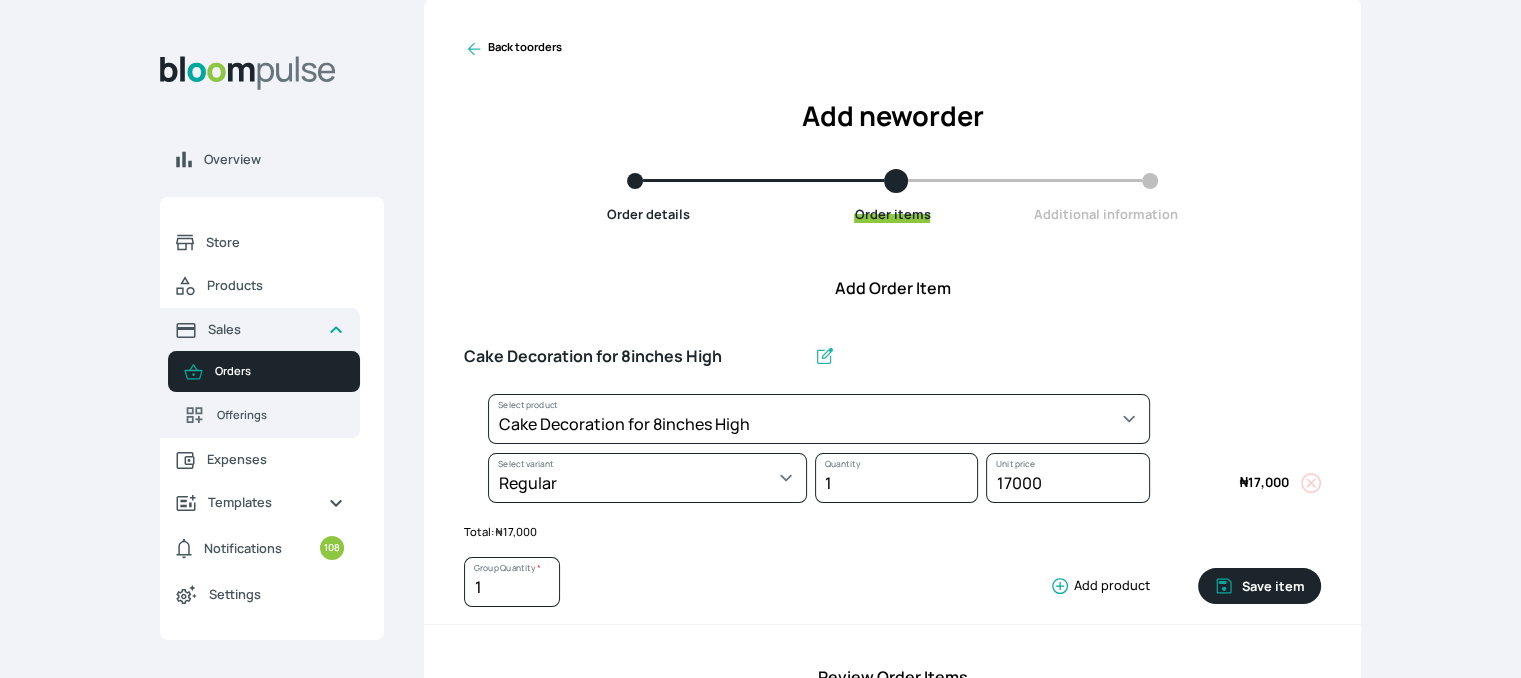 type 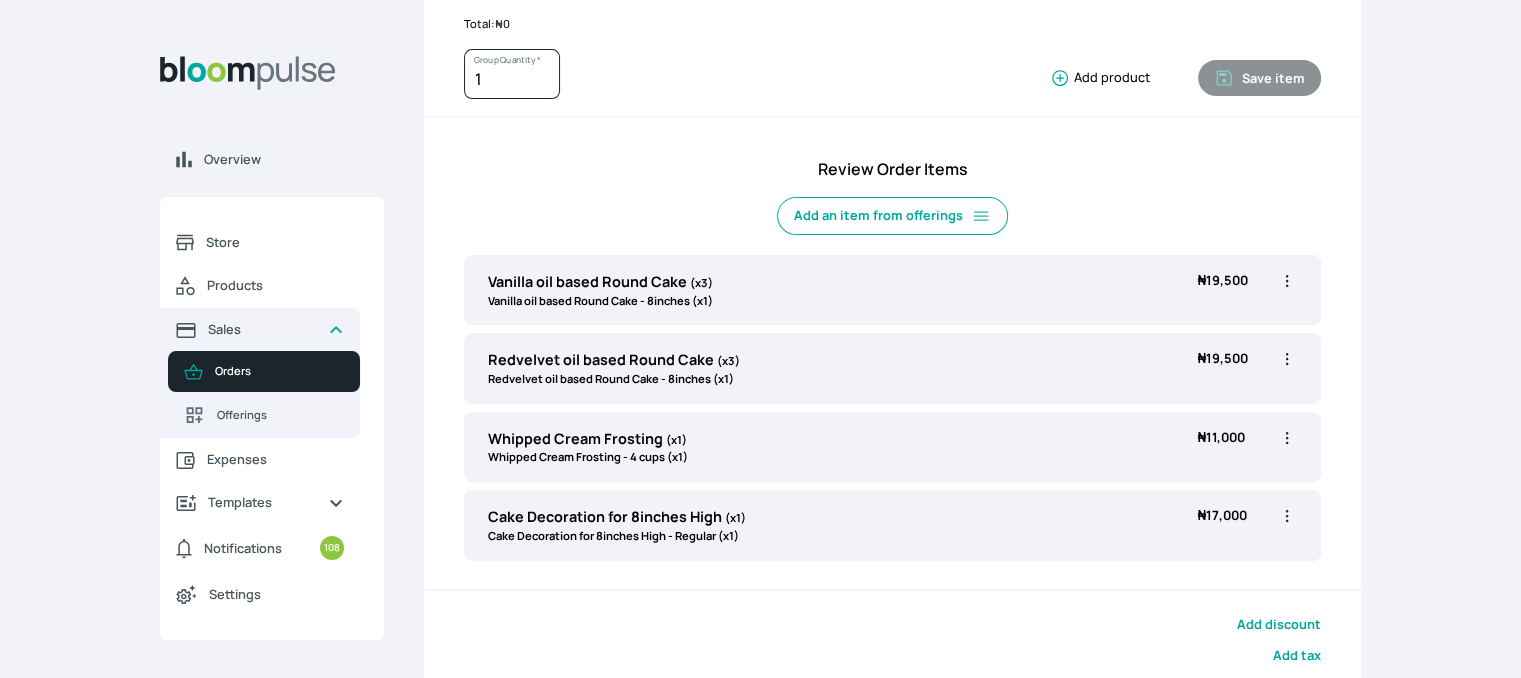 scroll, scrollTop: 539, scrollLeft: 0, axis: vertical 